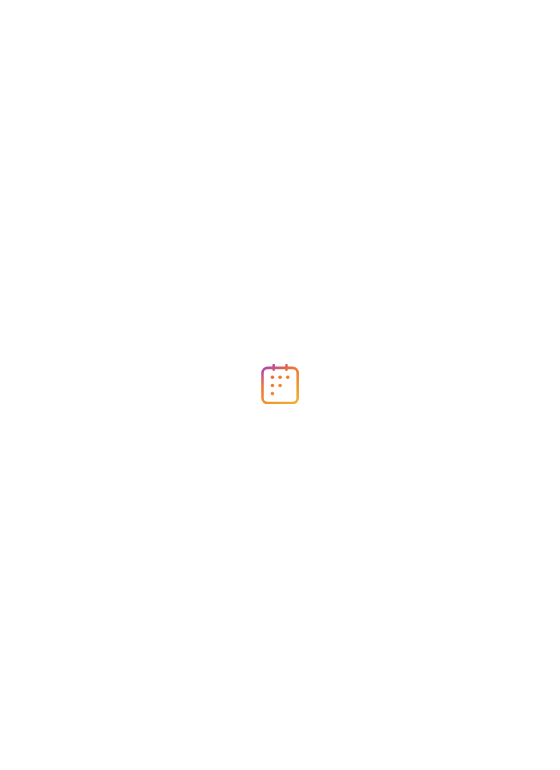 scroll, scrollTop: 0, scrollLeft: 0, axis: both 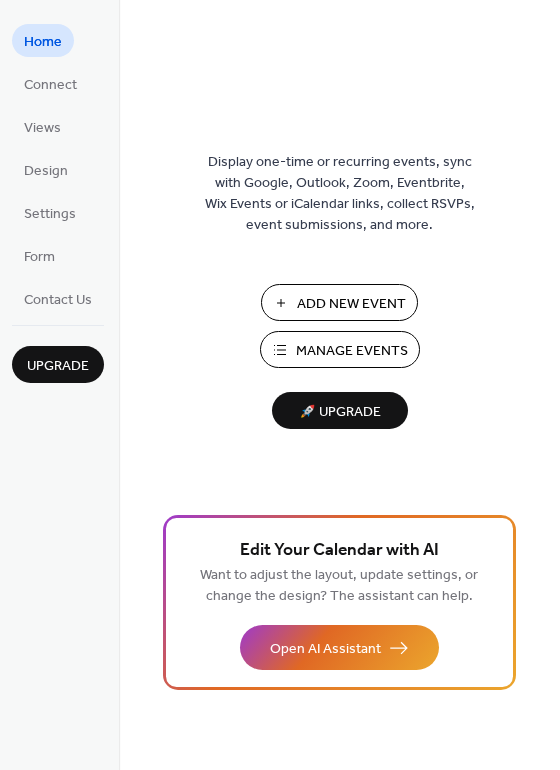 drag, startPoint x: 555, startPoint y: 101, endPoint x: 554, endPoint y: 133, distance: 32.01562 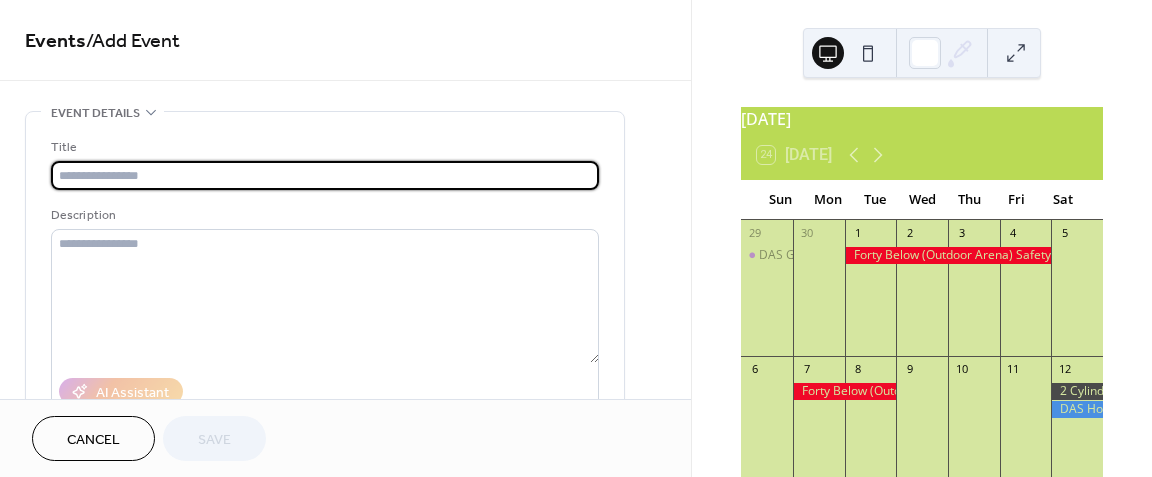 scroll, scrollTop: 0, scrollLeft: 0, axis: both 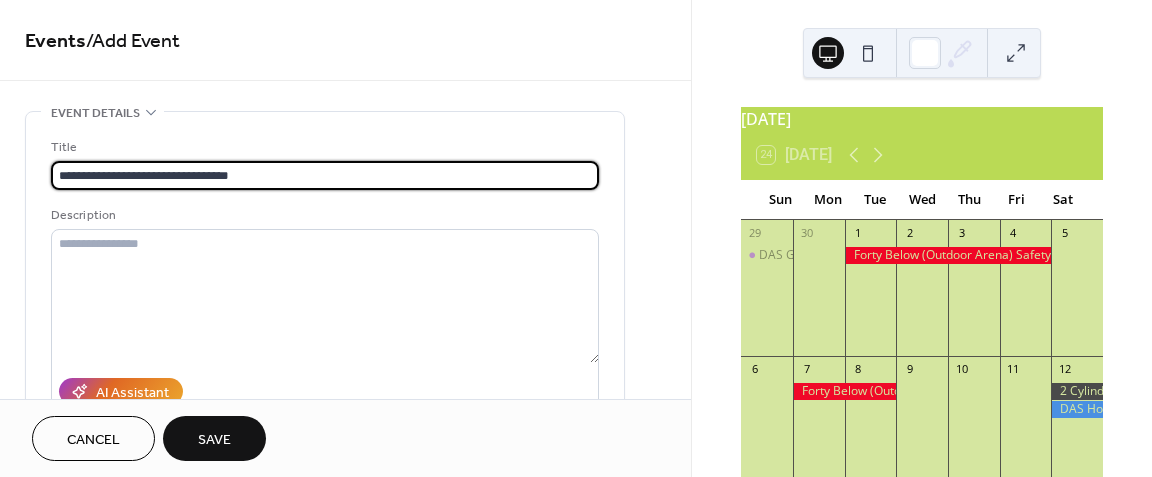 click on "**********" at bounding box center [325, 175] 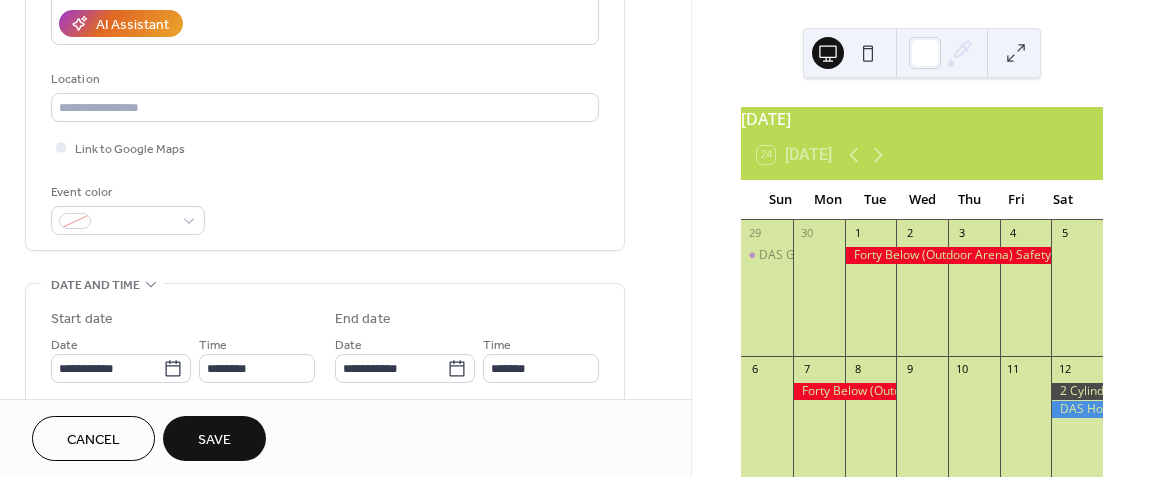 scroll, scrollTop: 394, scrollLeft: 0, axis: vertical 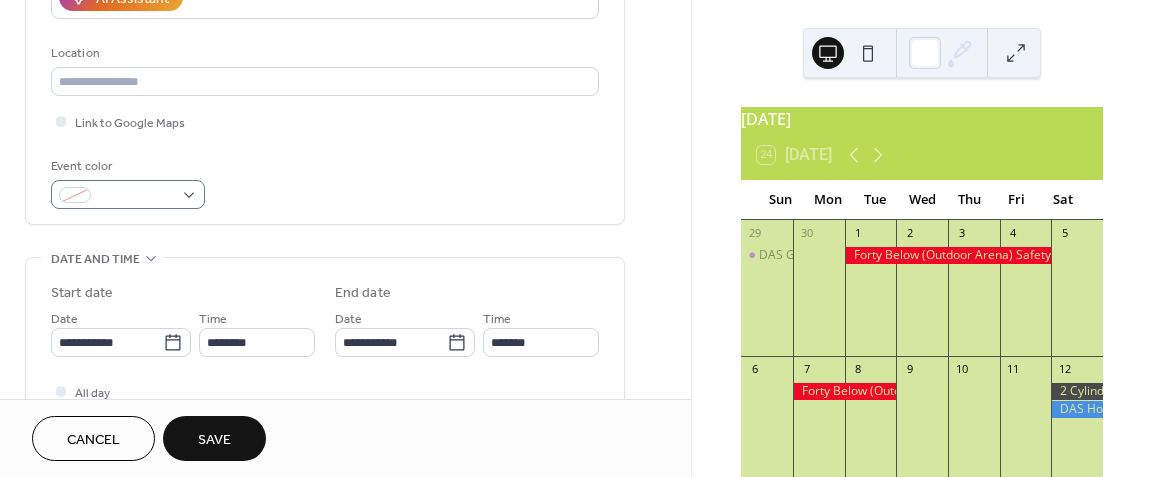 type on "**********" 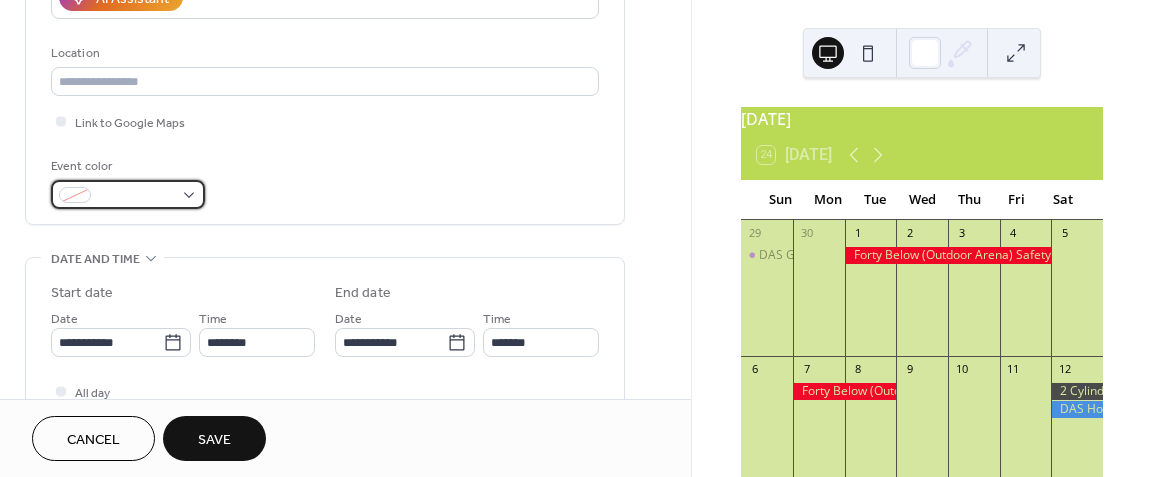 click at bounding box center (128, 194) 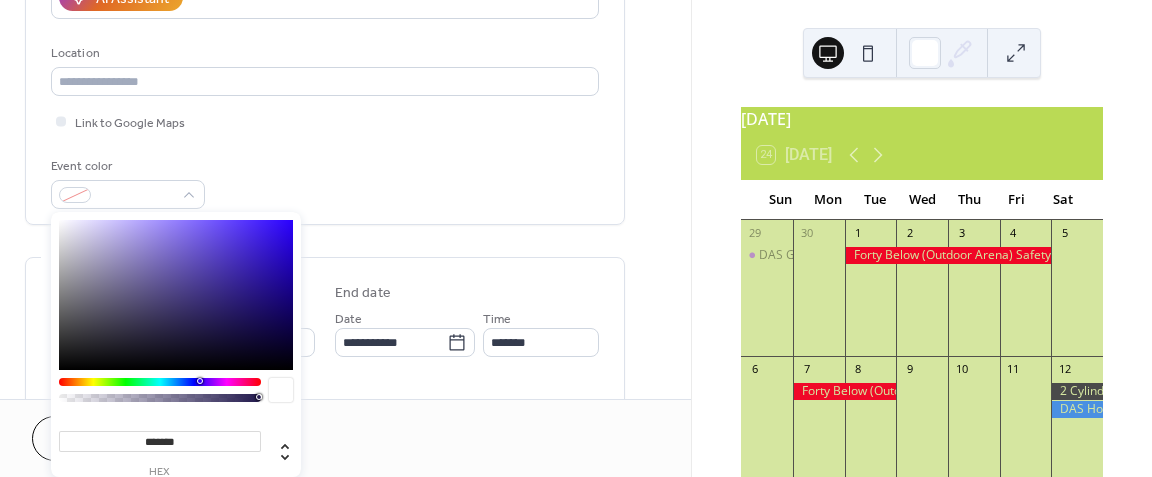 click at bounding box center [176, 295] 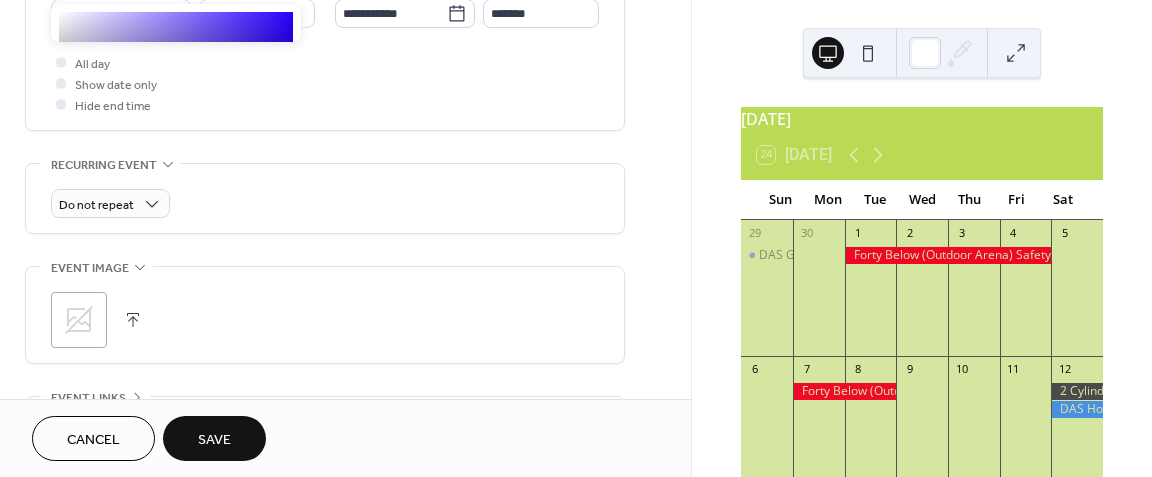 scroll, scrollTop: 547, scrollLeft: 0, axis: vertical 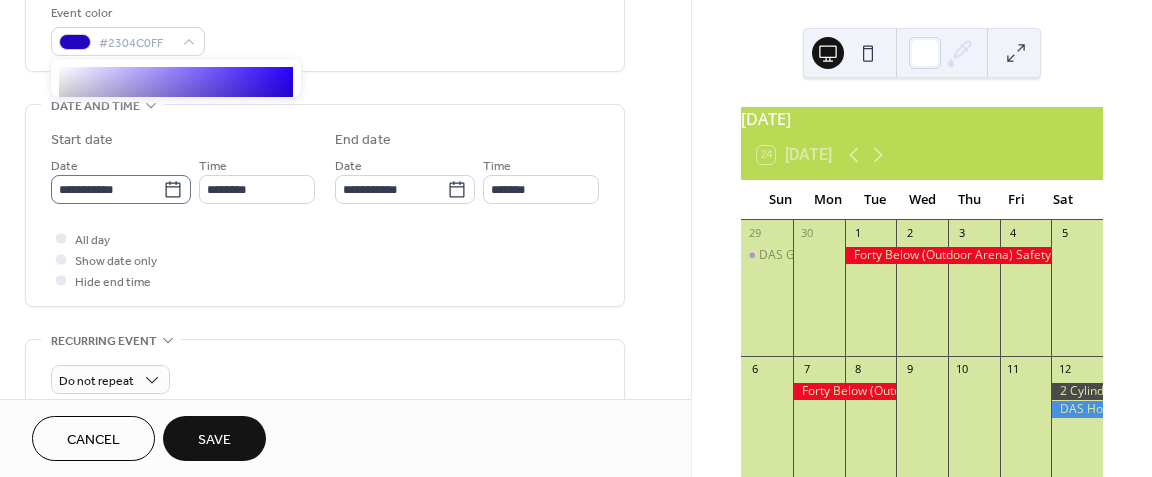 click 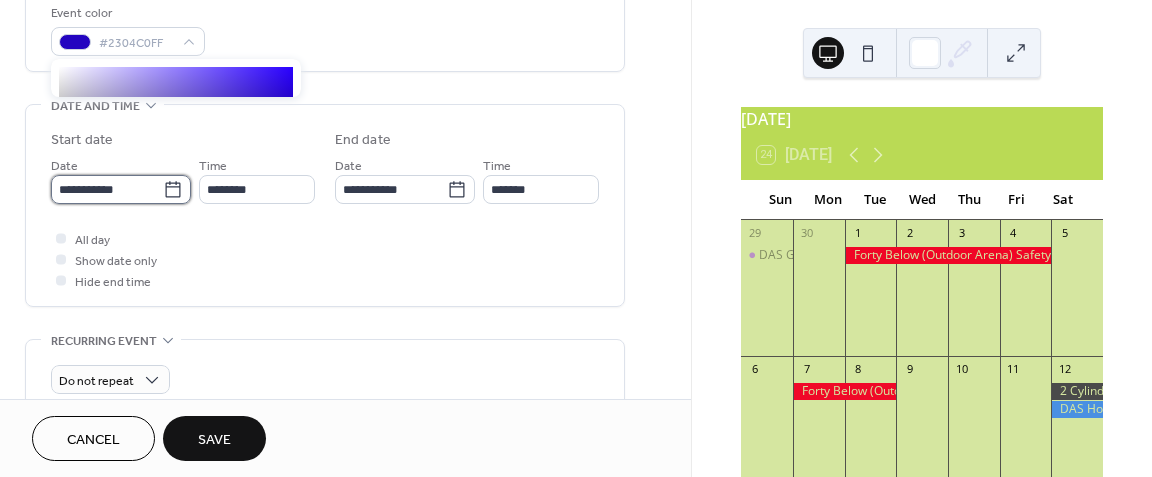 click on "**********" at bounding box center [107, 189] 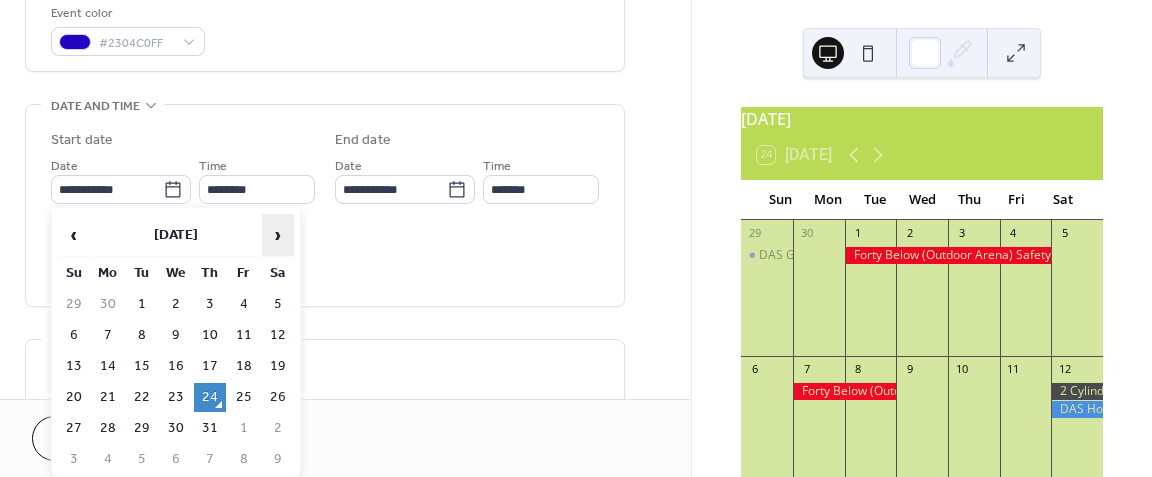 click on "›" at bounding box center (278, 235) 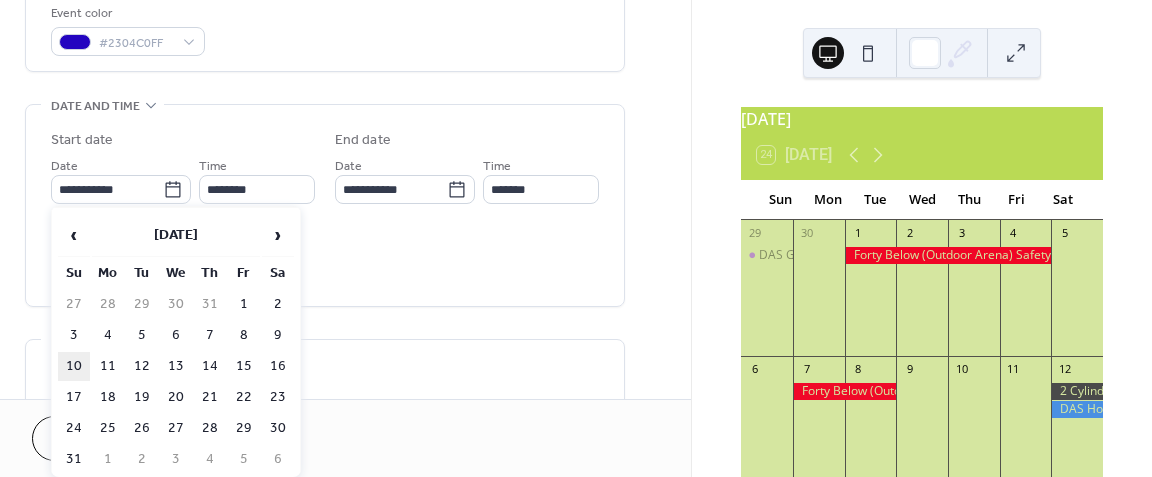 click on "10" at bounding box center [74, 366] 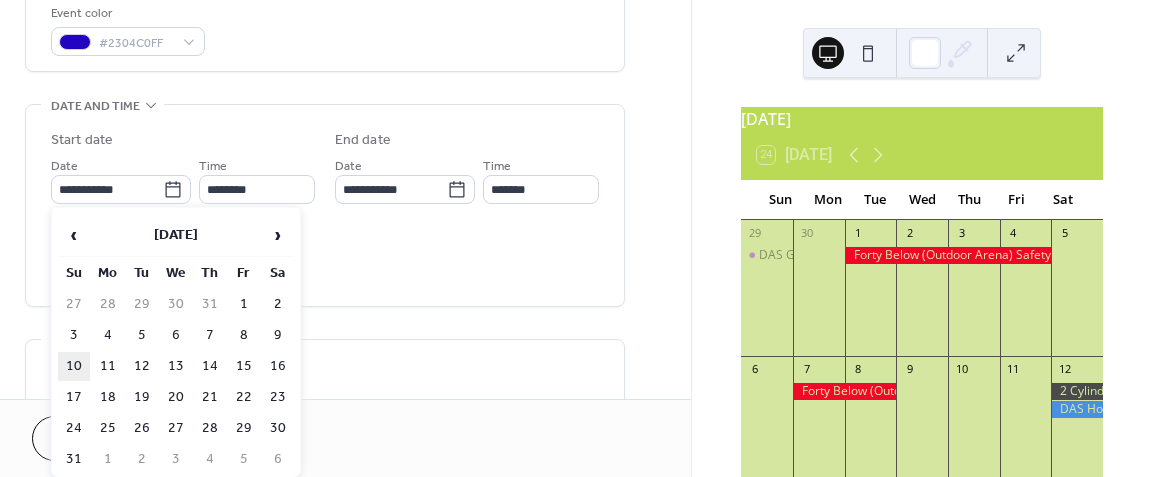 type on "**********" 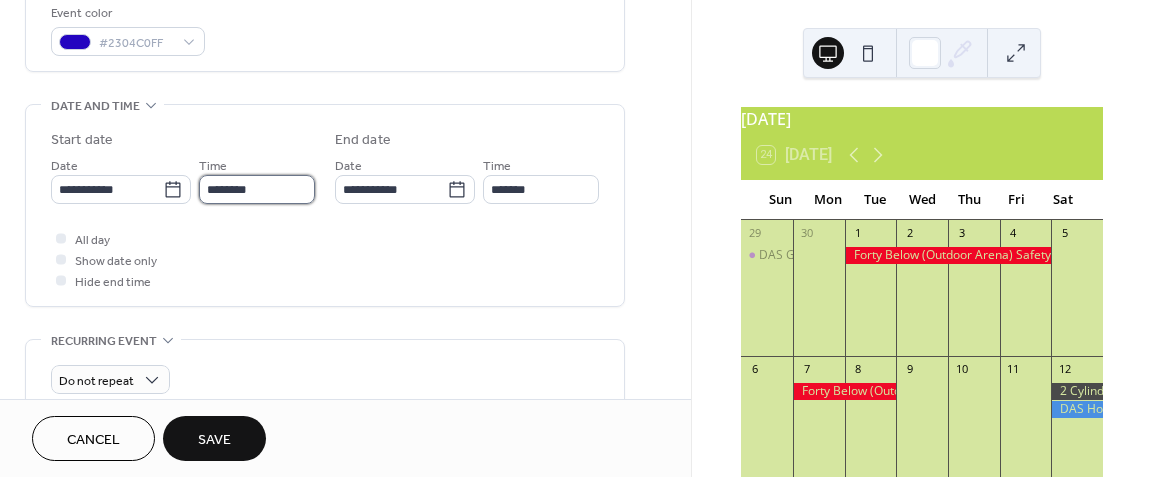 click on "********" at bounding box center [257, 189] 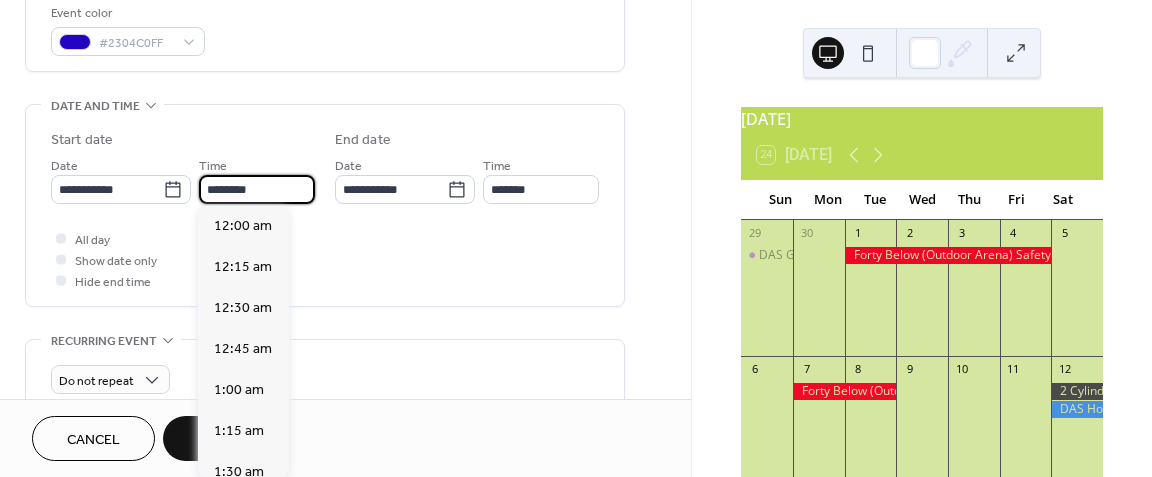 scroll, scrollTop: 1968, scrollLeft: 0, axis: vertical 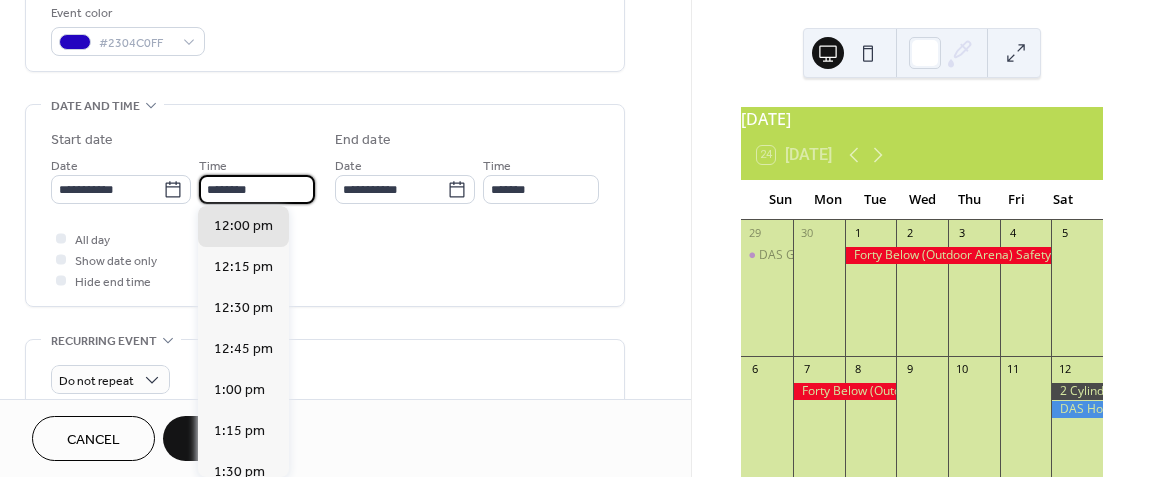 click on "********" at bounding box center (257, 189) 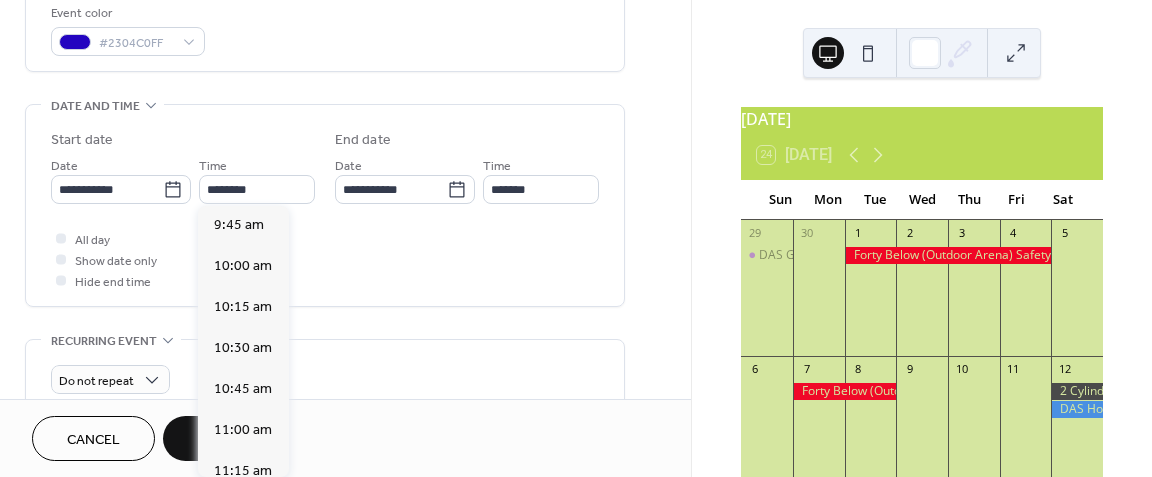 scroll, scrollTop: 1590, scrollLeft: 0, axis: vertical 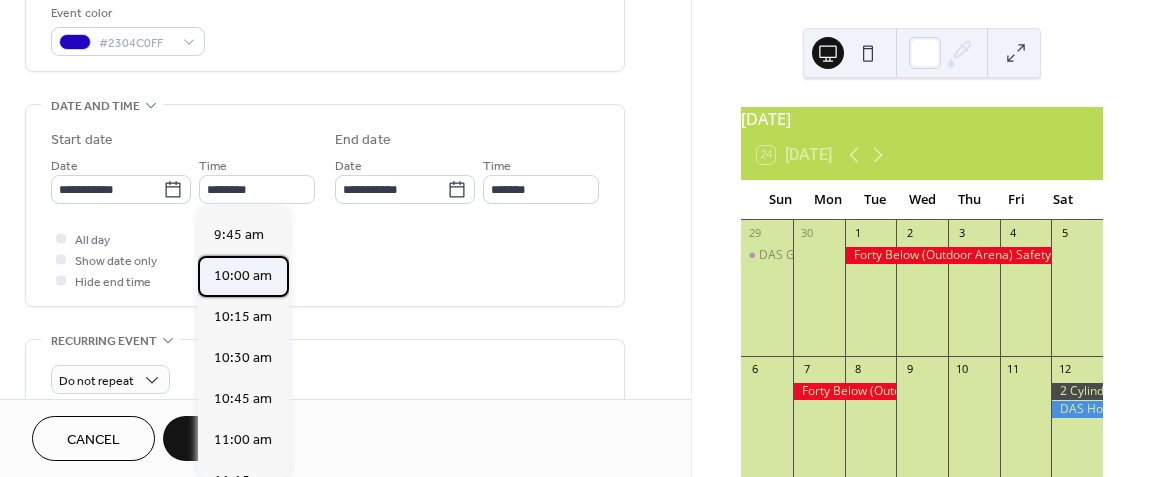 click on "10:00 am" at bounding box center [243, 276] 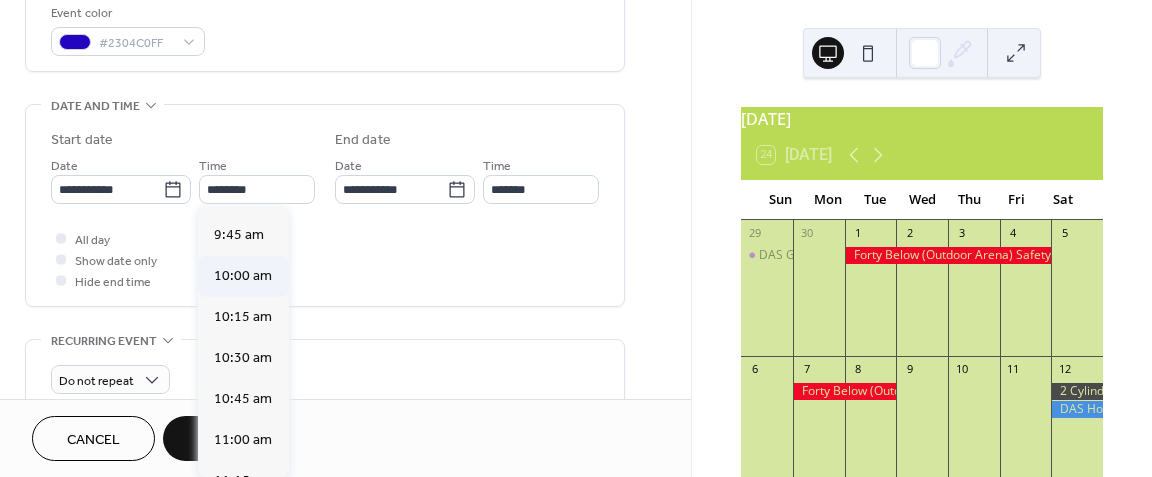 type on "********" 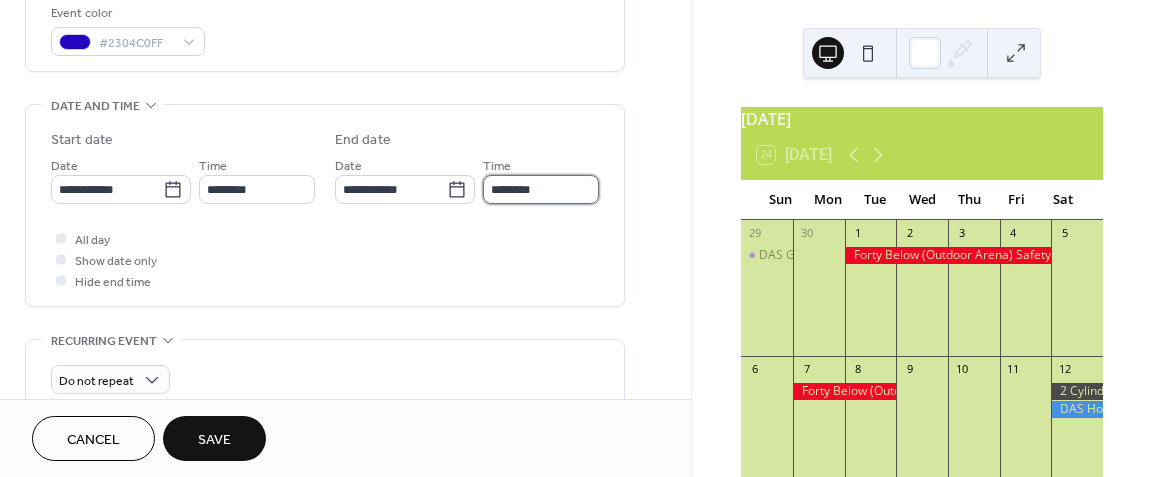 click on "********" at bounding box center (541, 189) 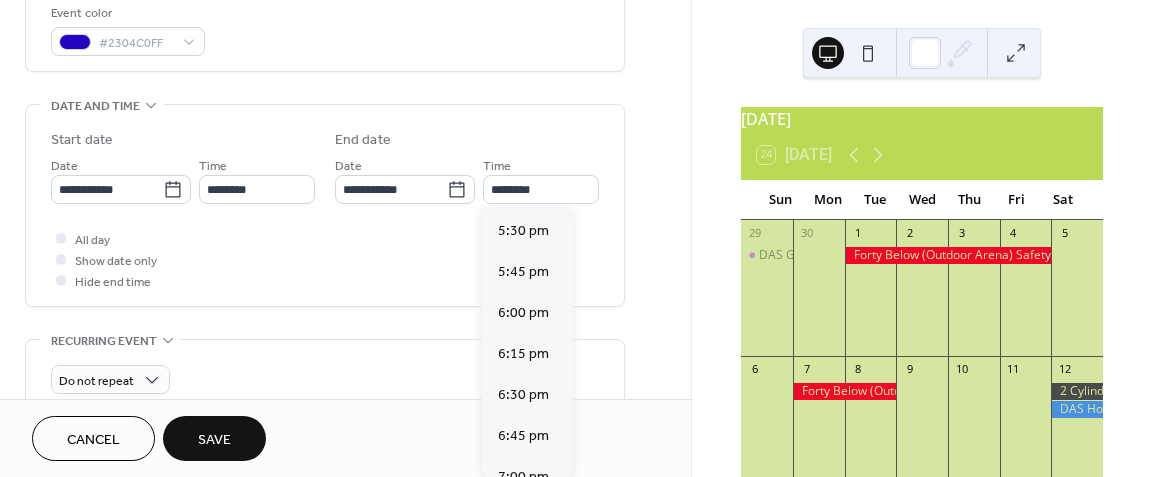 scroll, scrollTop: 1190, scrollLeft: 0, axis: vertical 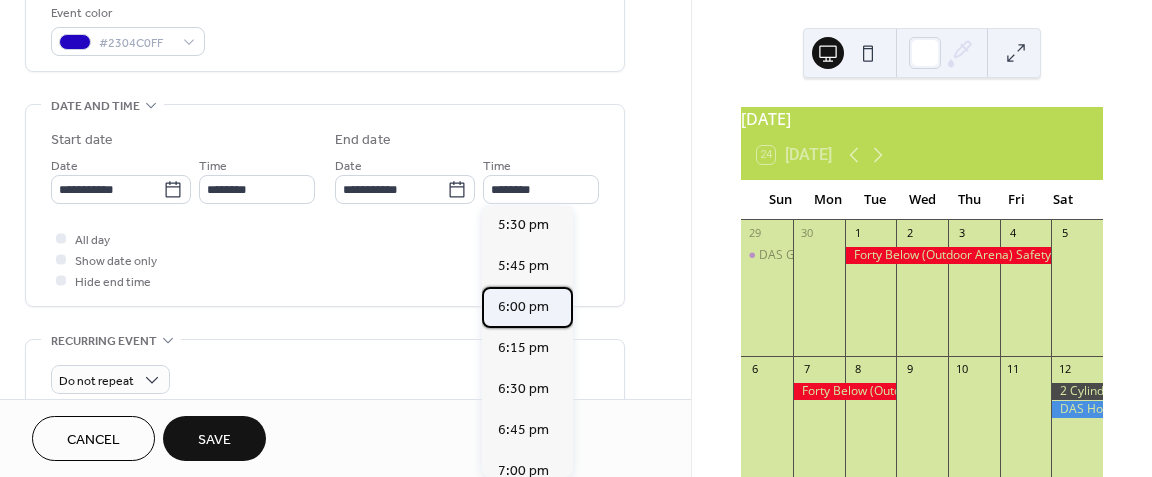 click on "6:00 pm" at bounding box center [523, 307] 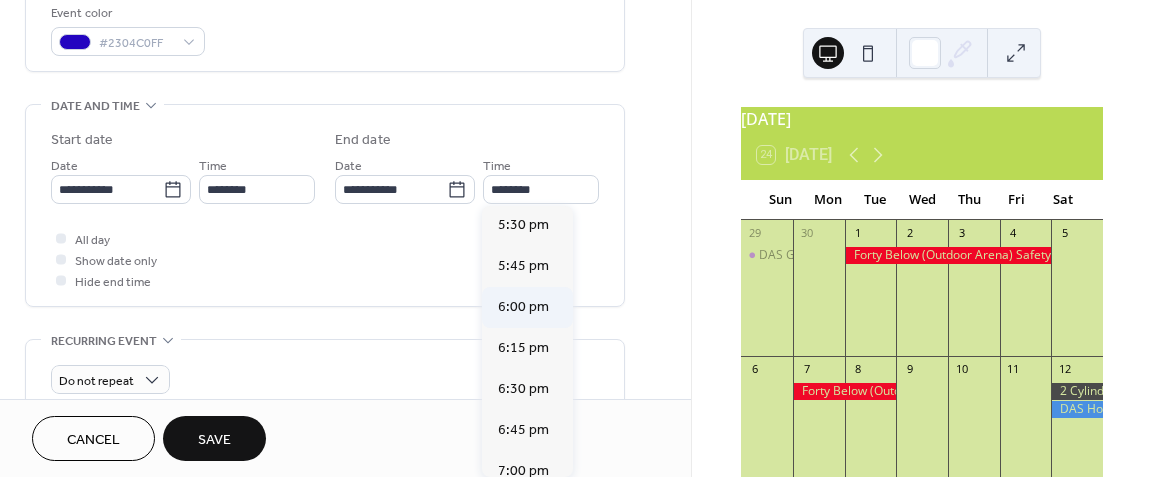 type on "*******" 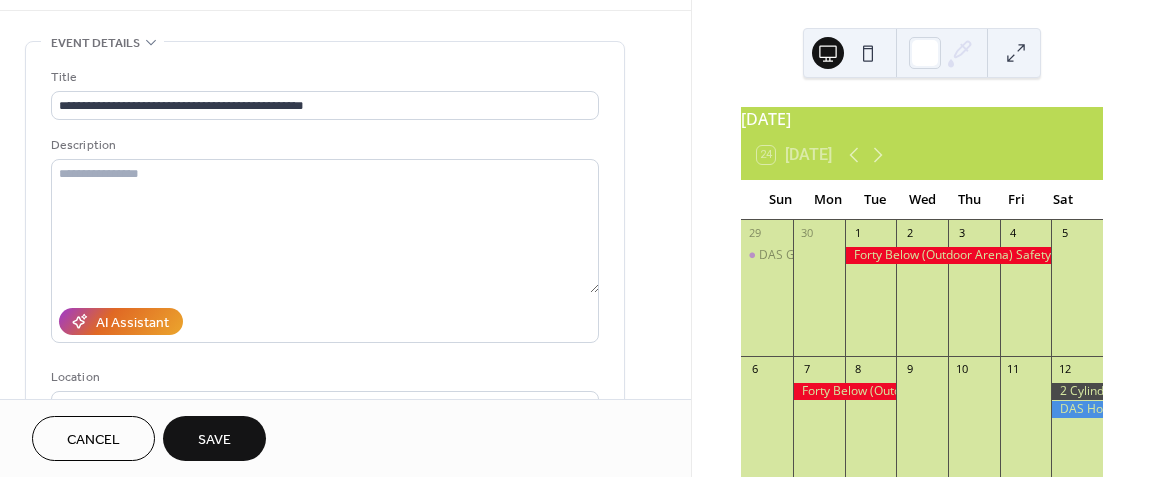 scroll, scrollTop: 0, scrollLeft: 0, axis: both 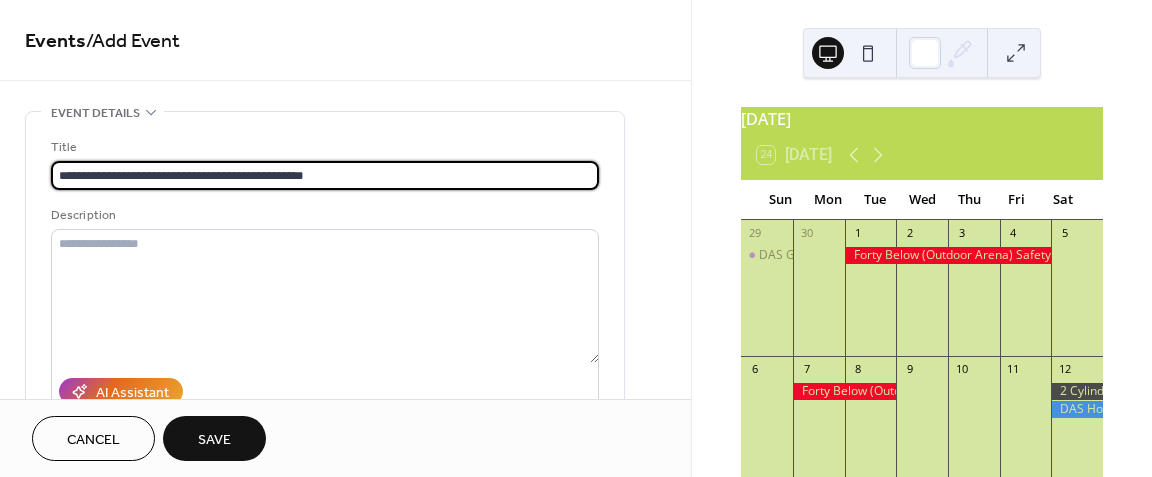 click on "**********" at bounding box center [325, 175] 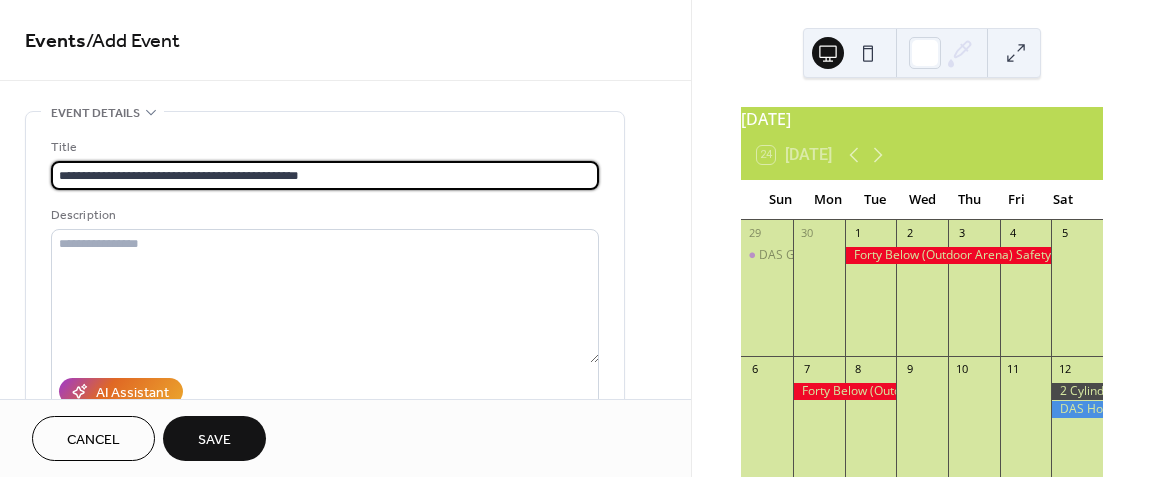 click on "**********" at bounding box center [325, 175] 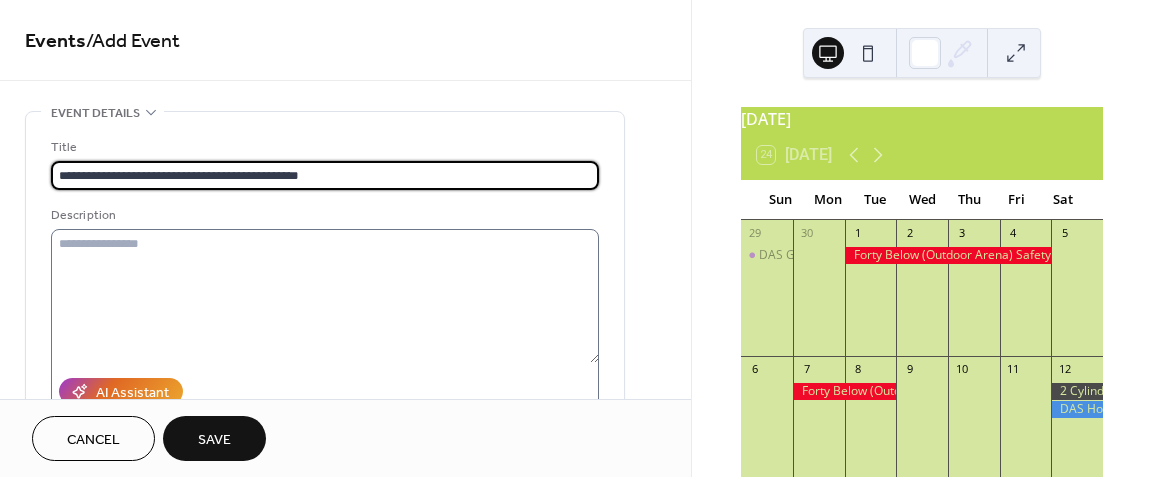 type on "**********" 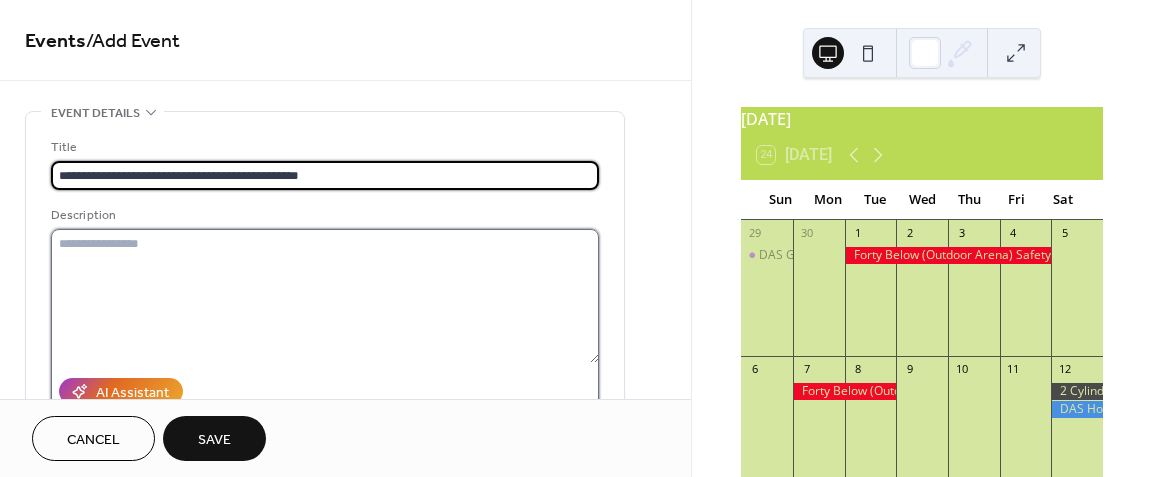 click at bounding box center [325, 296] 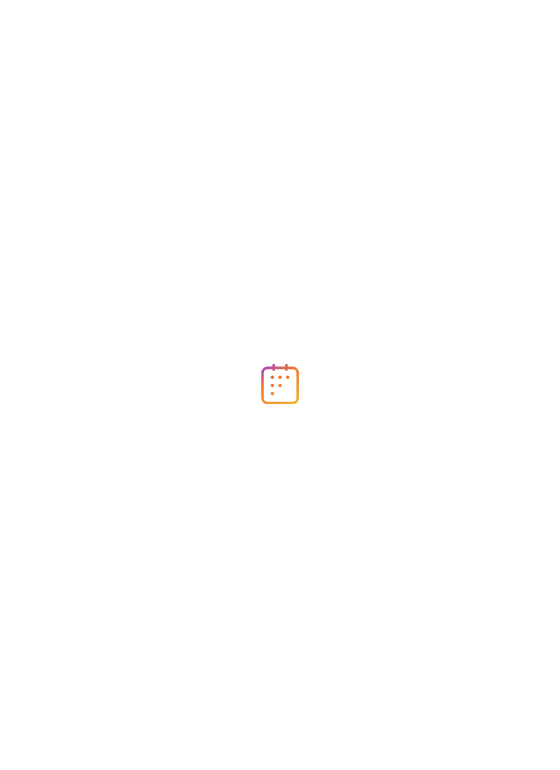 scroll, scrollTop: 0, scrollLeft: 0, axis: both 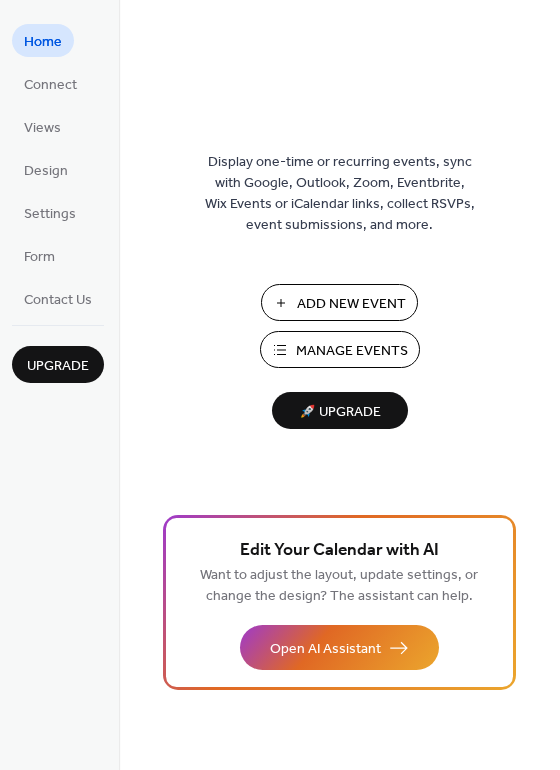 click on "Add New Event" at bounding box center (351, 304) 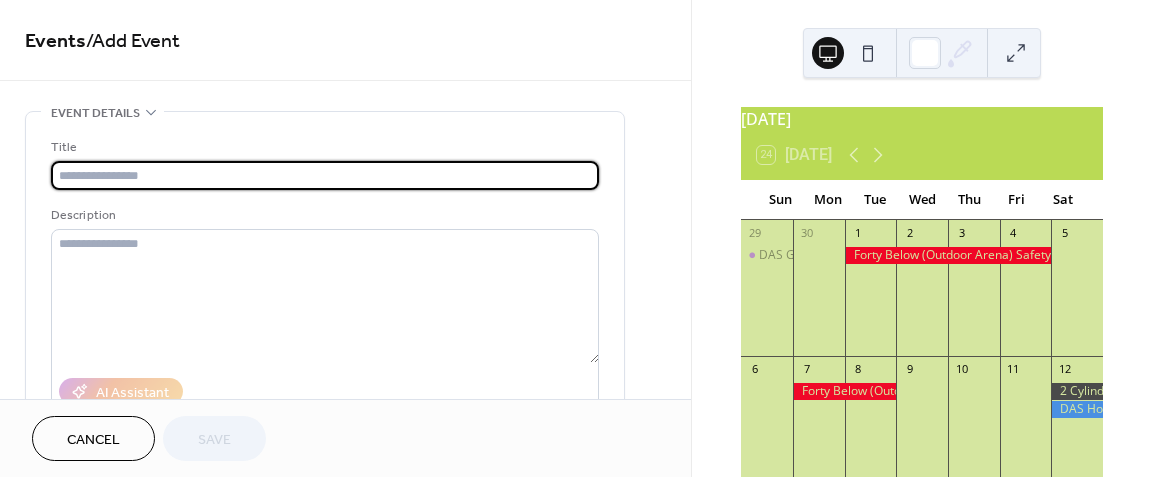 scroll, scrollTop: 0, scrollLeft: 0, axis: both 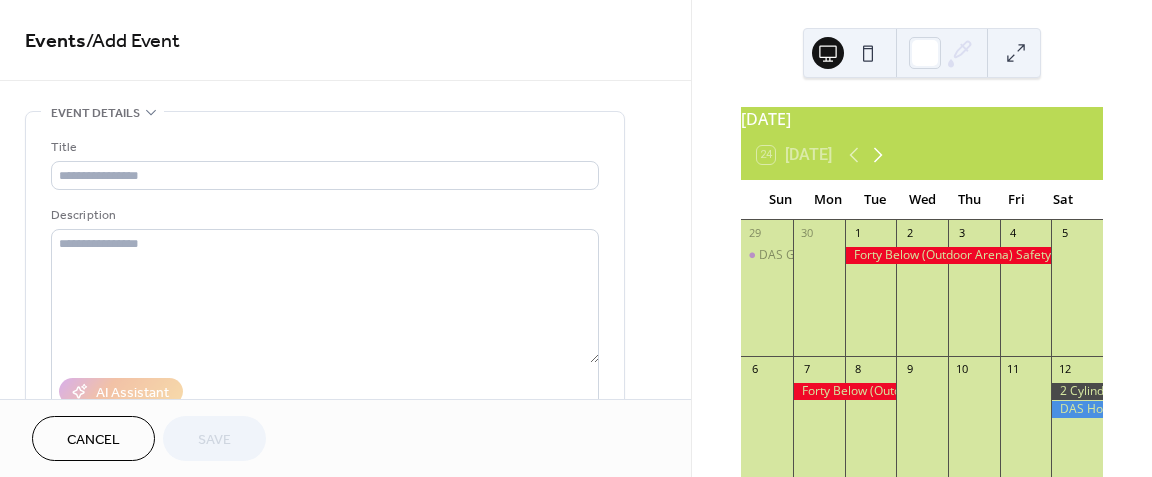 click 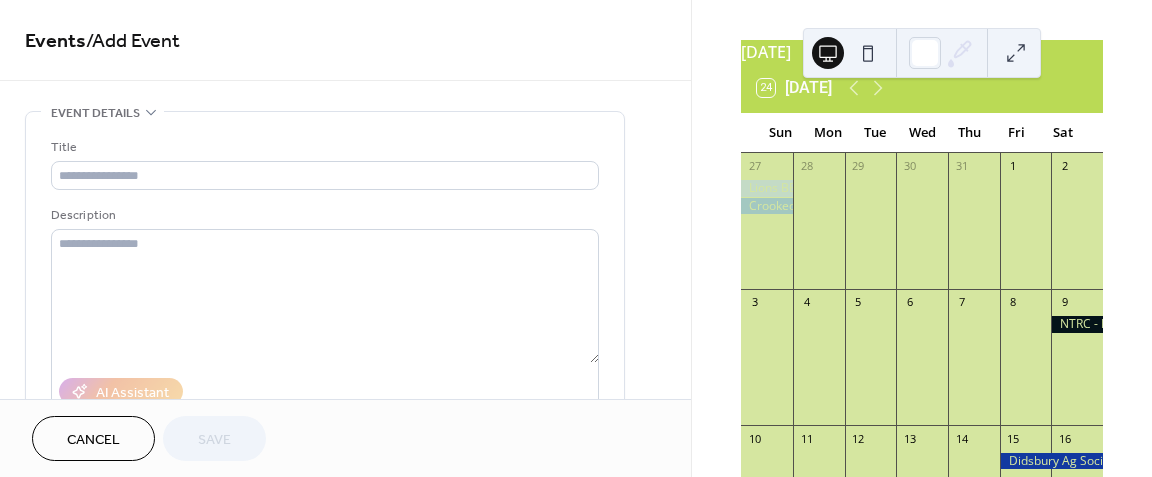 scroll, scrollTop: 119, scrollLeft: 0, axis: vertical 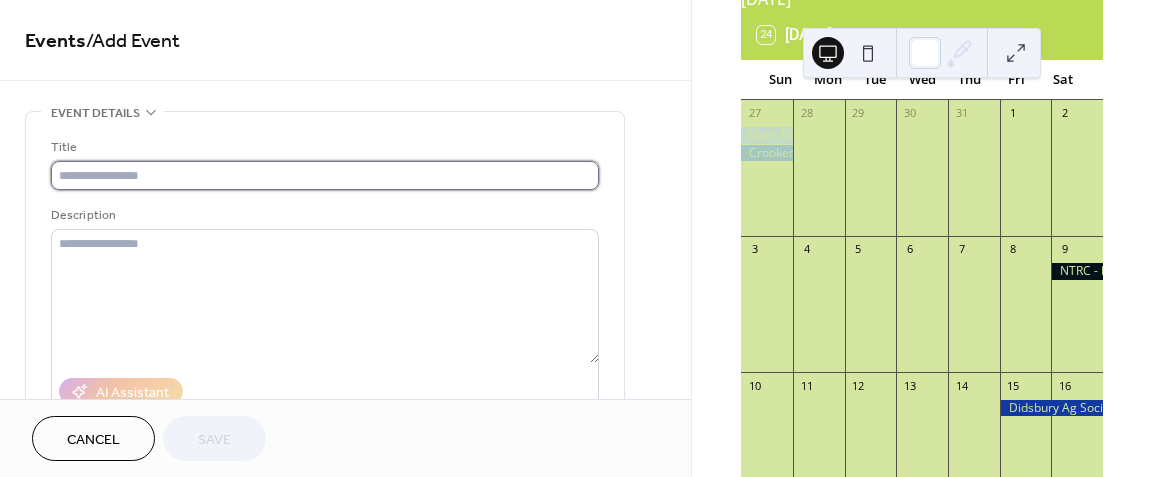 click at bounding box center [325, 175] 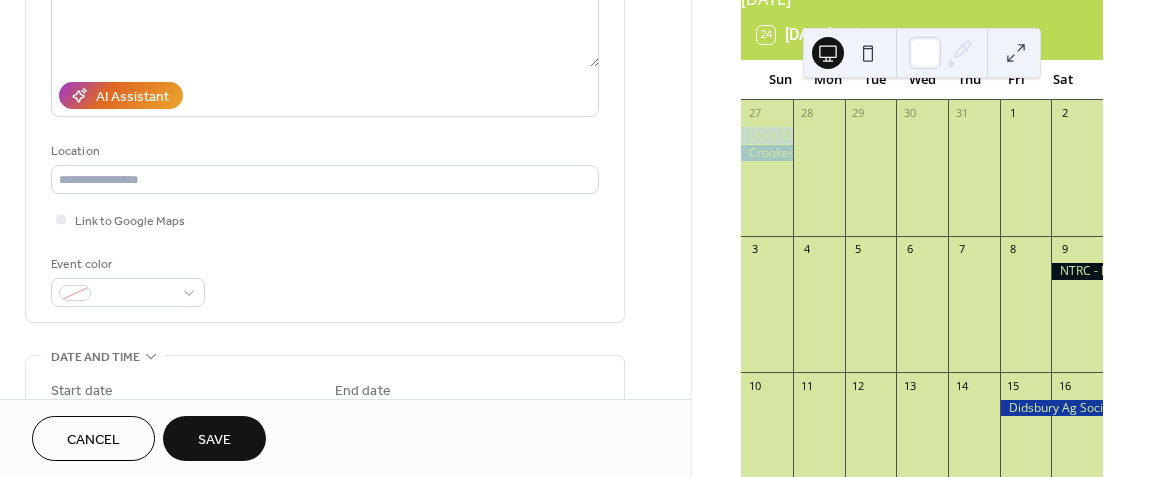 scroll, scrollTop: 372, scrollLeft: 0, axis: vertical 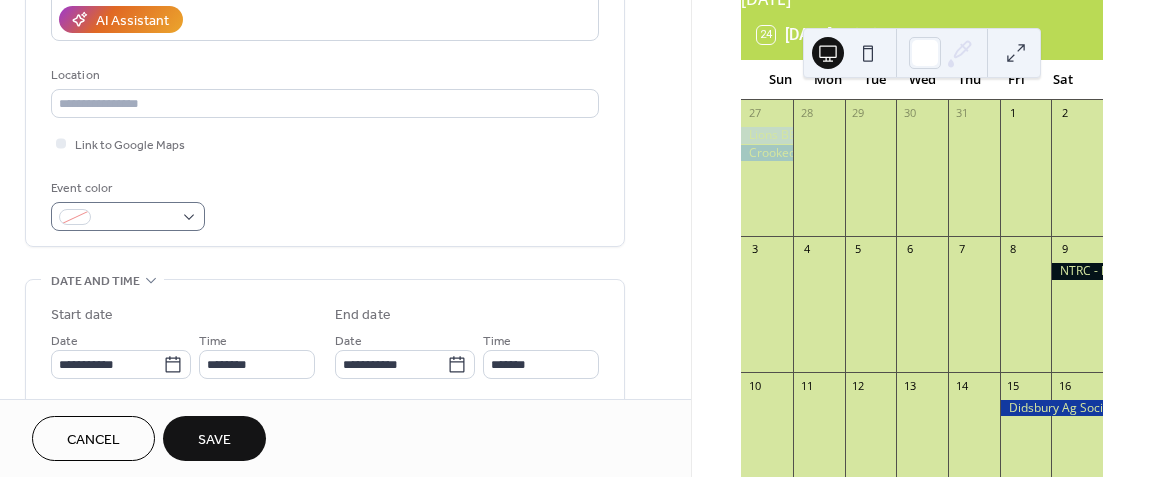 type on "**********" 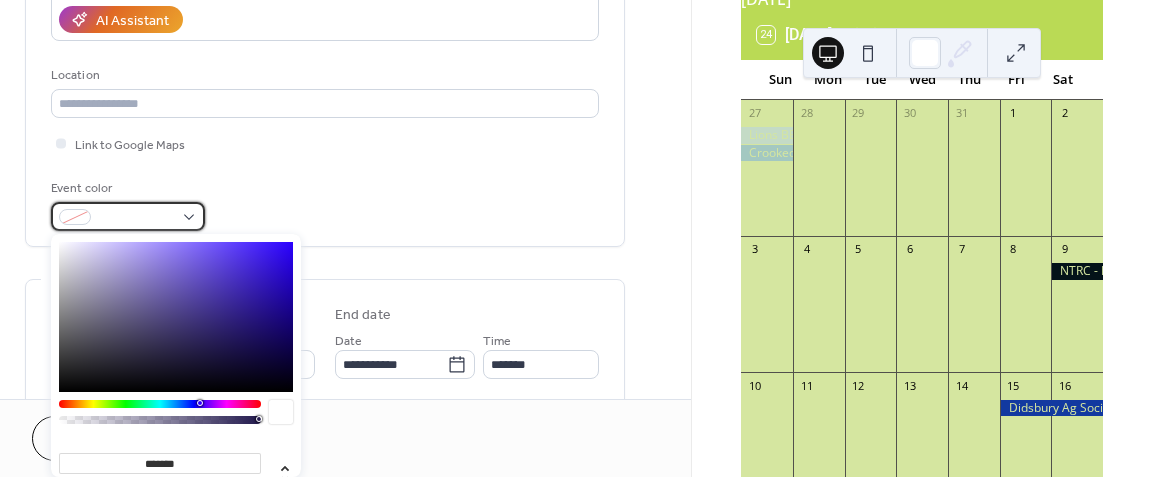 click at bounding box center (128, 216) 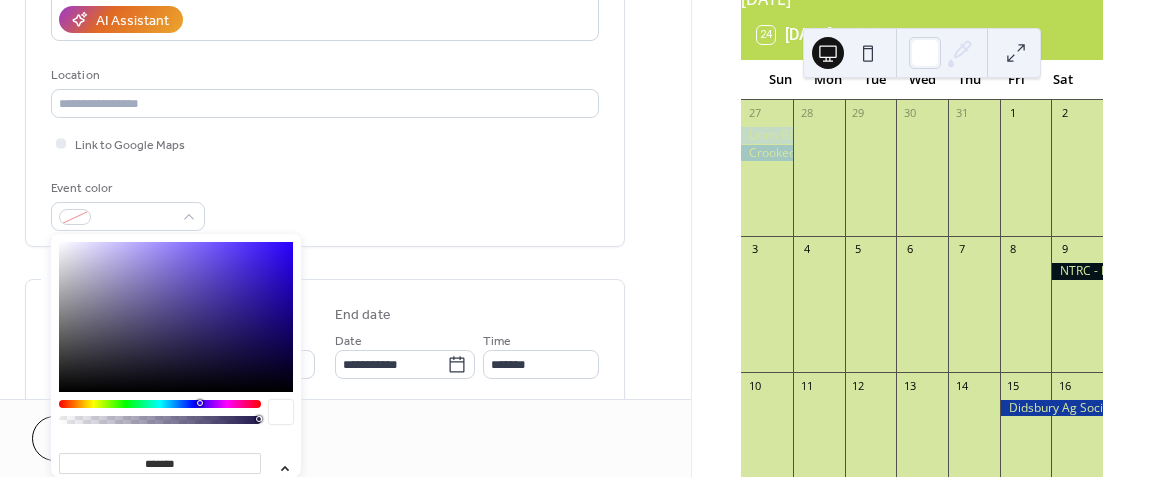 type on "*******" 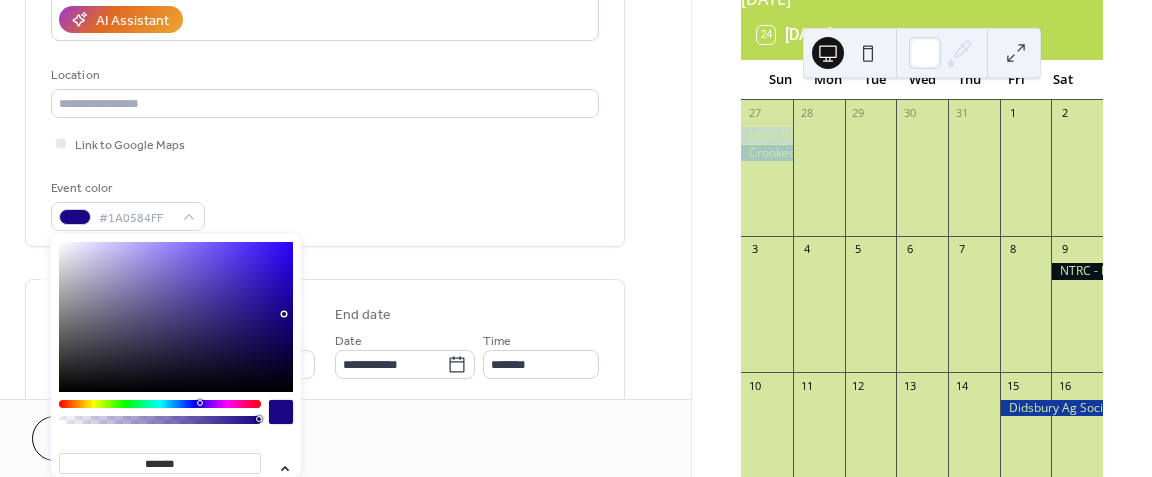 click at bounding box center [176, 317] 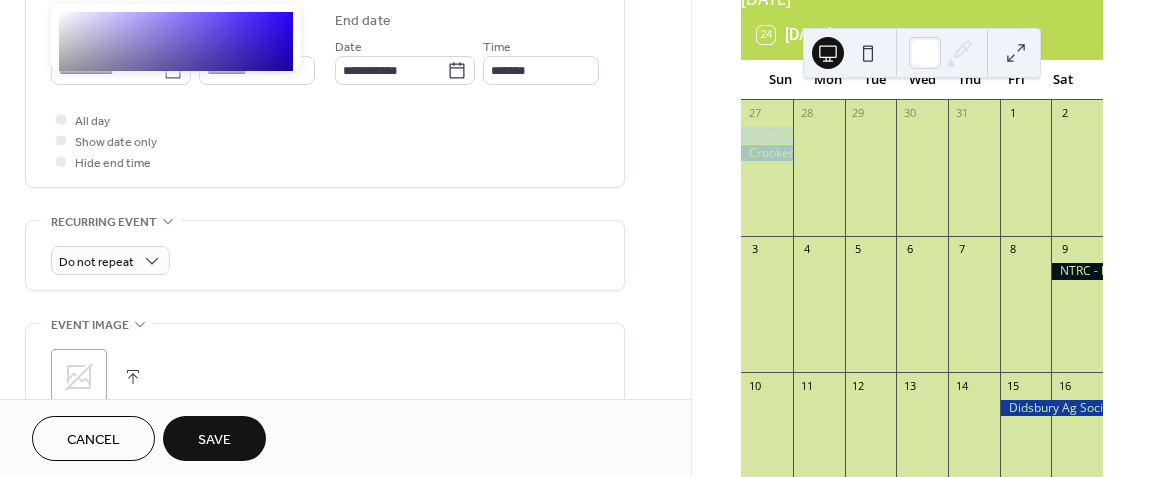 scroll, scrollTop: 657, scrollLeft: 0, axis: vertical 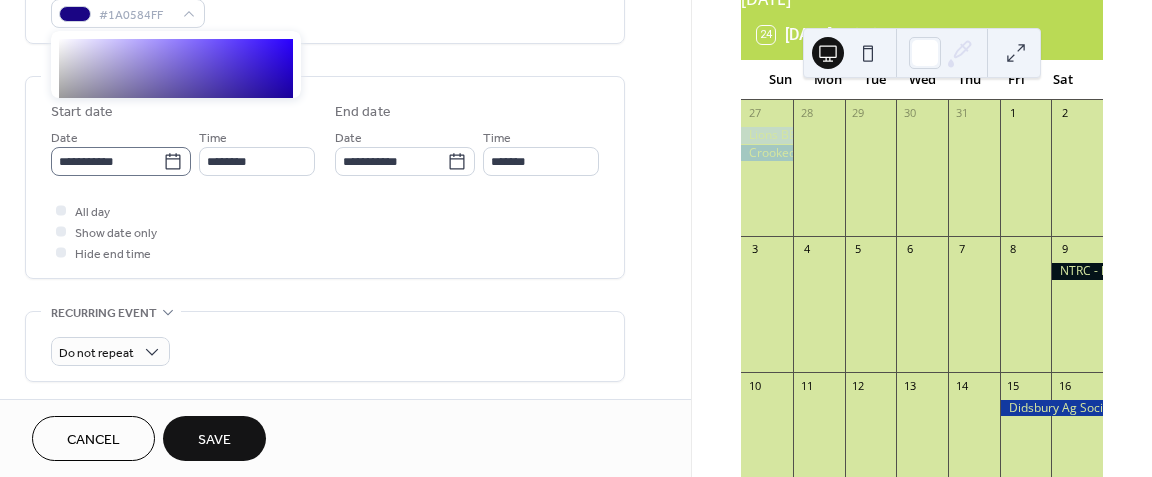 click 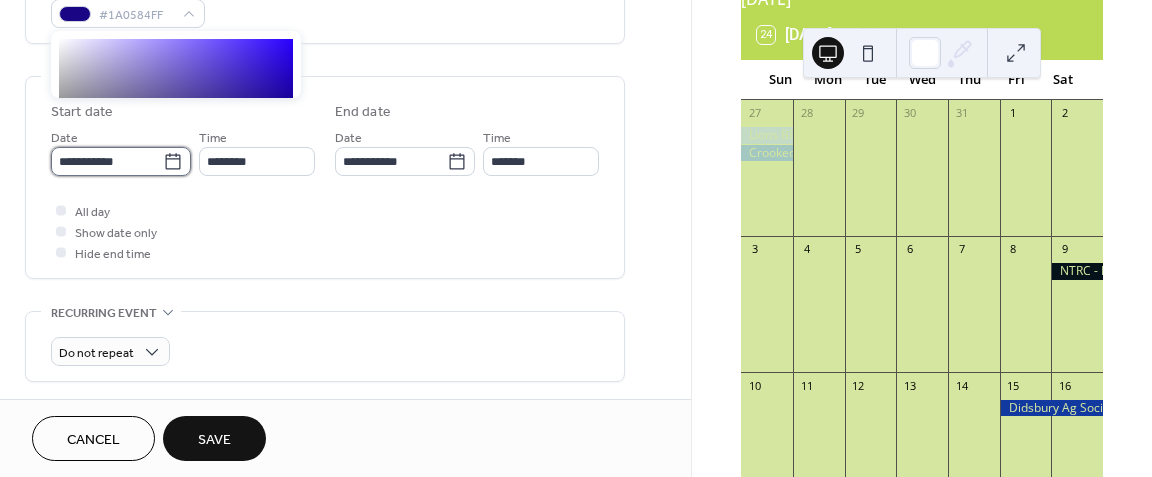 click on "**********" at bounding box center [107, 161] 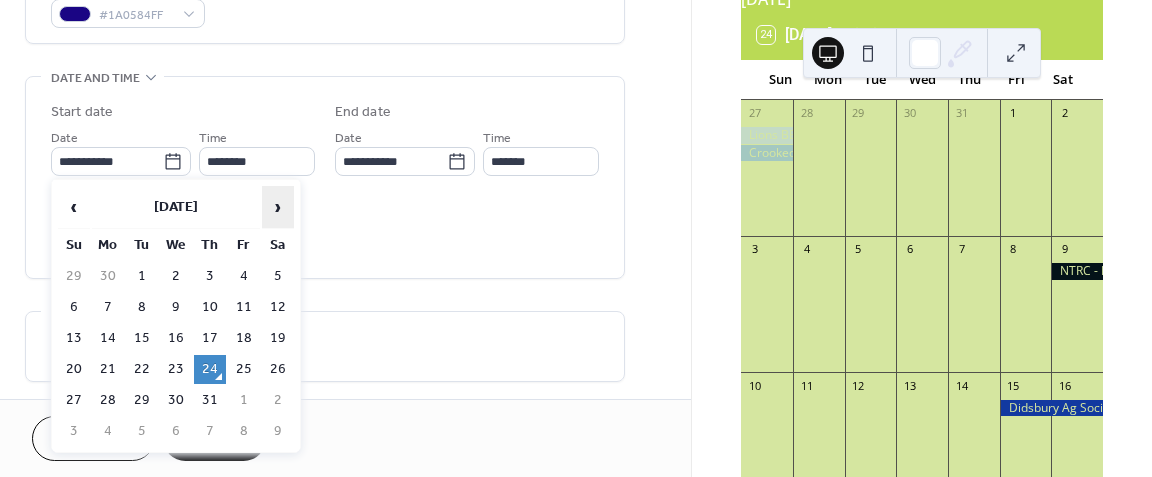 click on "›" at bounding box center [278, 207] 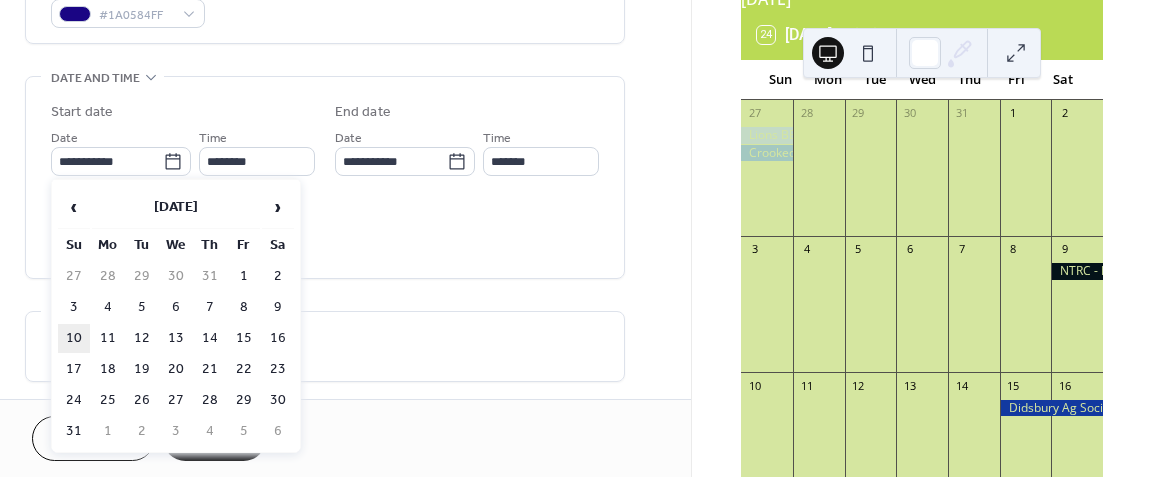 click on "10" at bounding box center [74, 338] 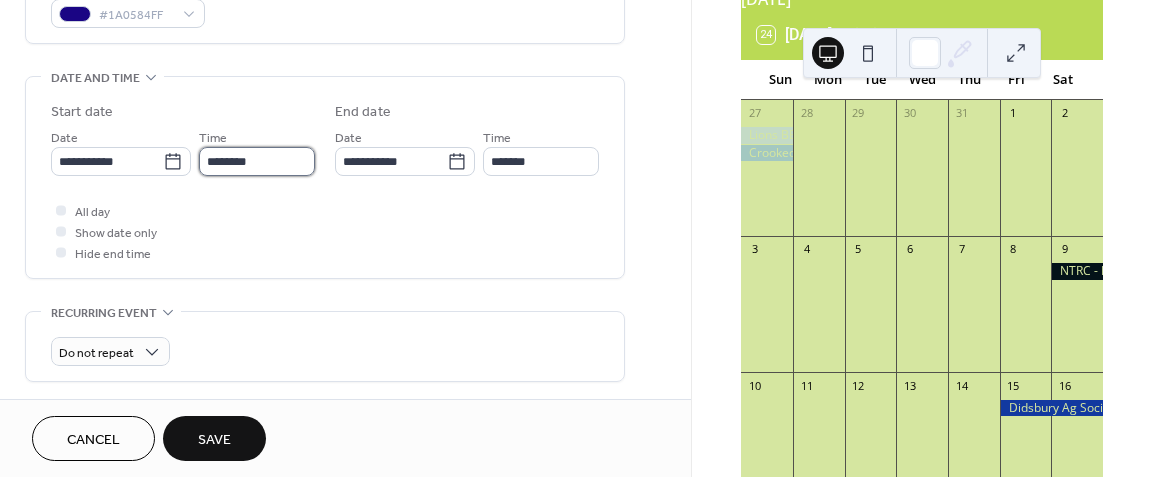 click on "********" at bounding box center [257, 161] 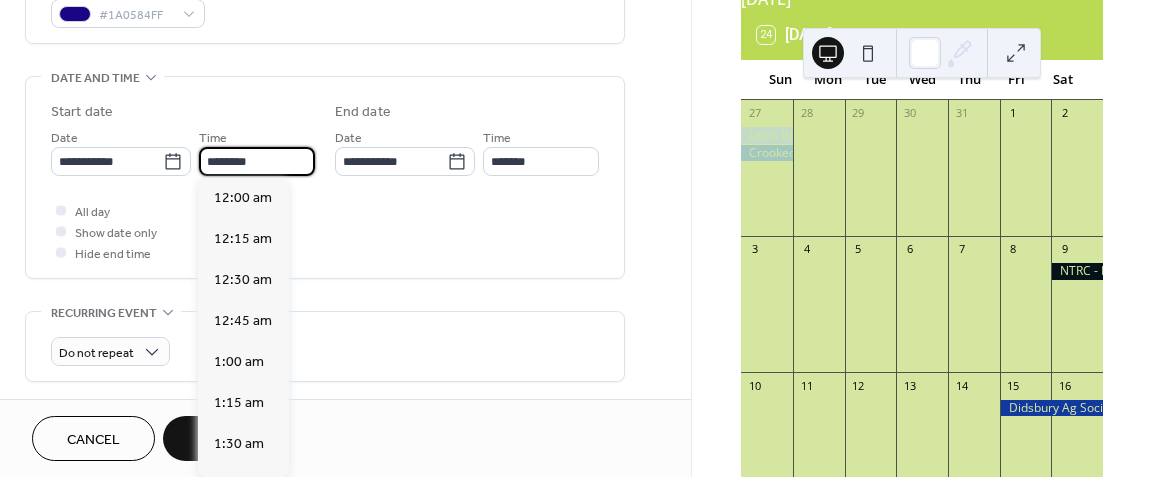 scroll, scrollTop: 1968, scrollLeft: 0, axis: vertical 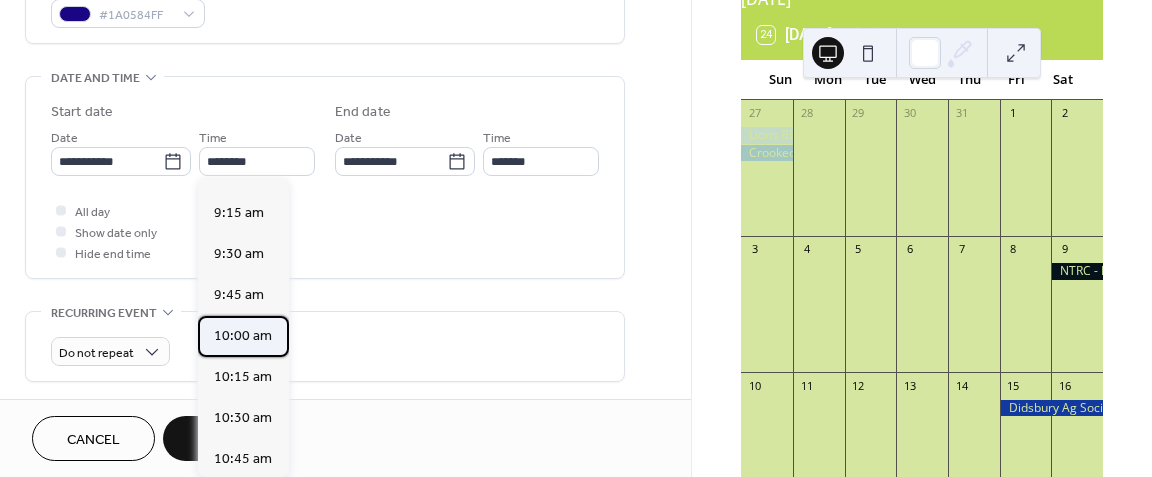 click on "10:00 am" at bounding box center (243, 336) 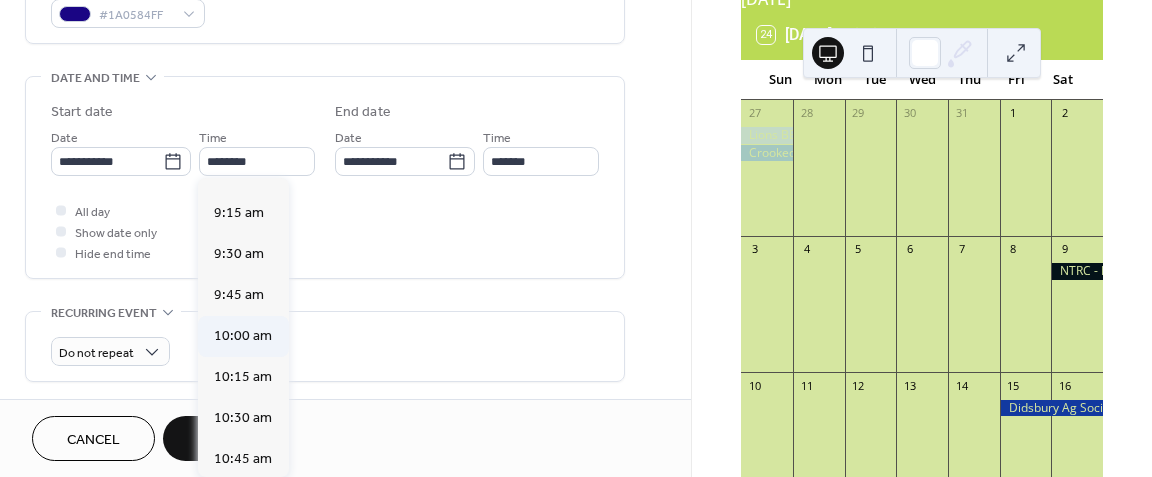 type on "********" 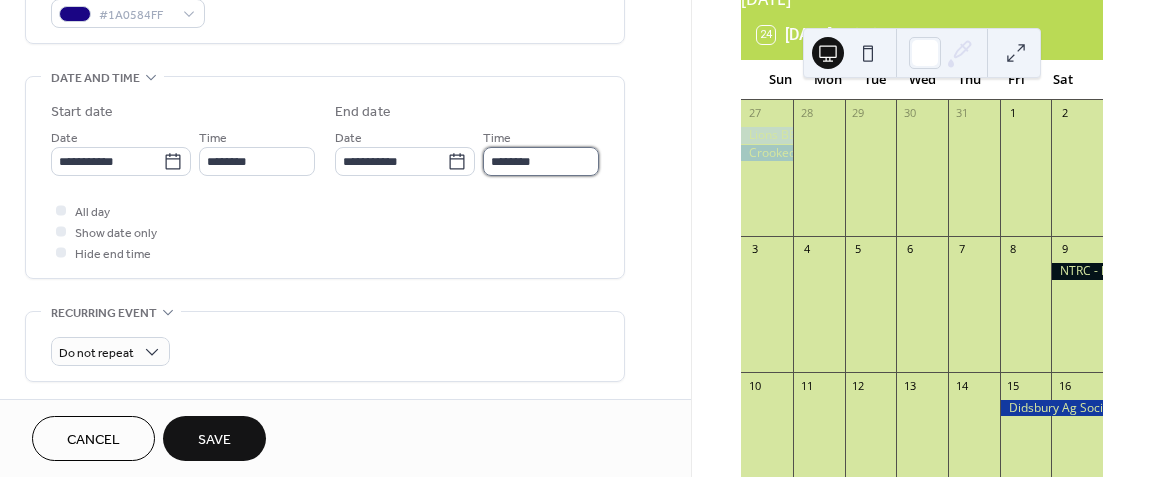 click on "********" at bounding box center (541, 161) 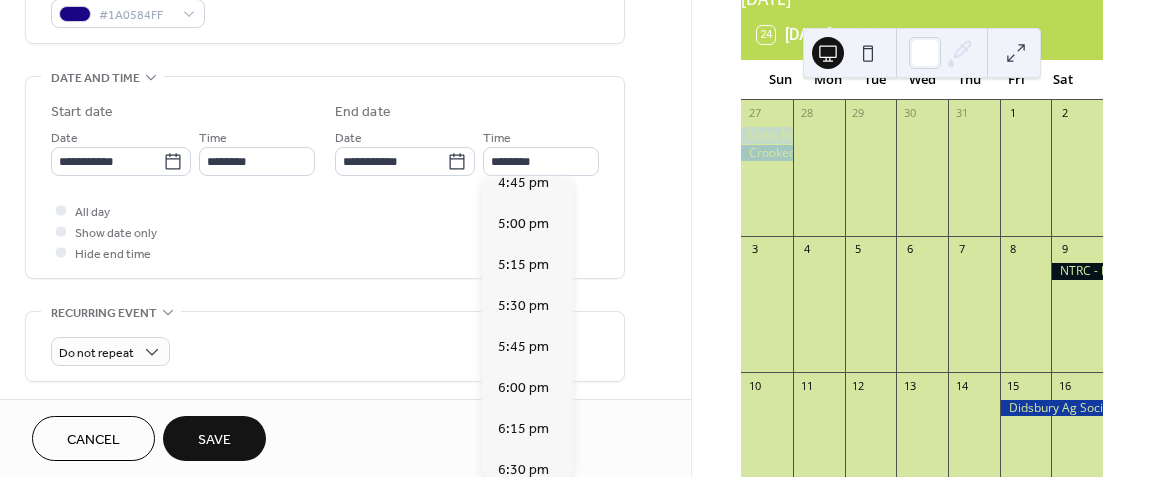 scroll, scrollTop: 1151, scrollLeft: 0, axis: vertical 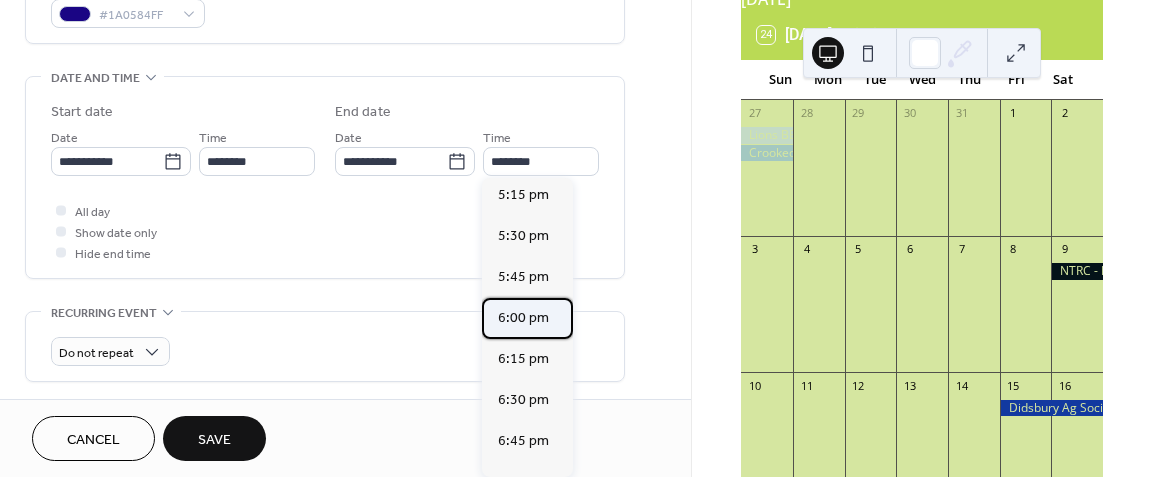 click on "6:00 pm" at bounding box center (523, 318) 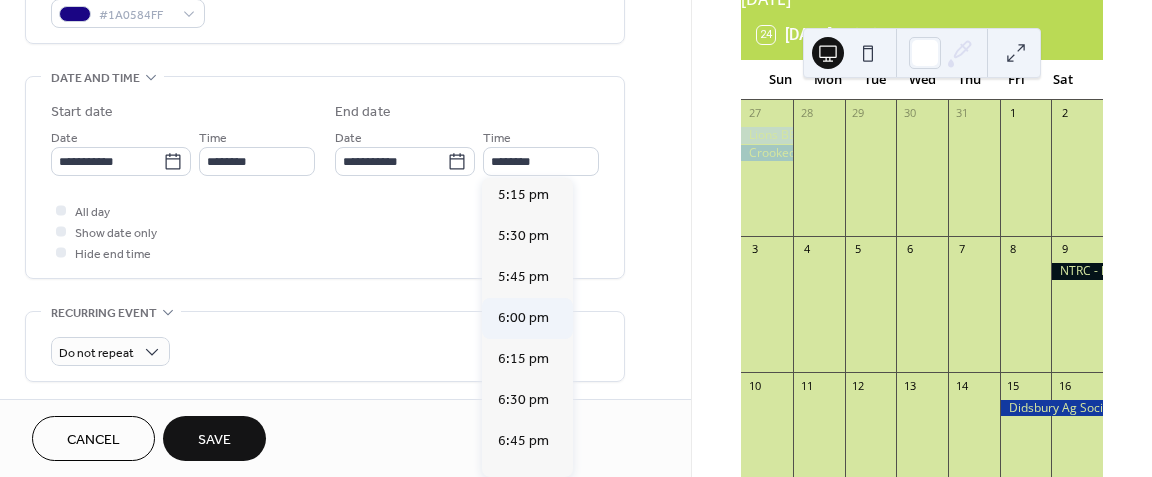 type on "*******" 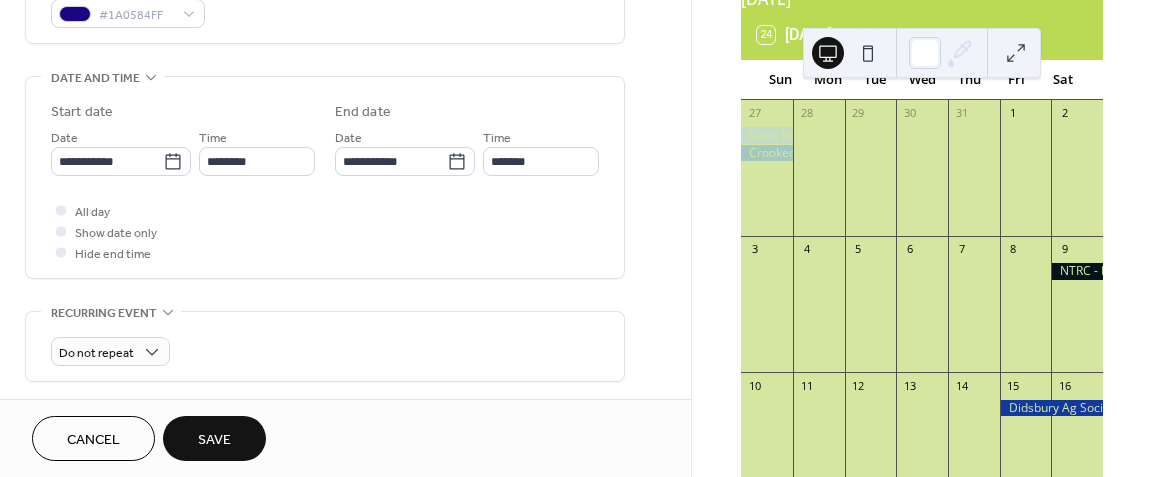 scroll, scrollTop: 586, scrollLeft: 0, axis: vertical 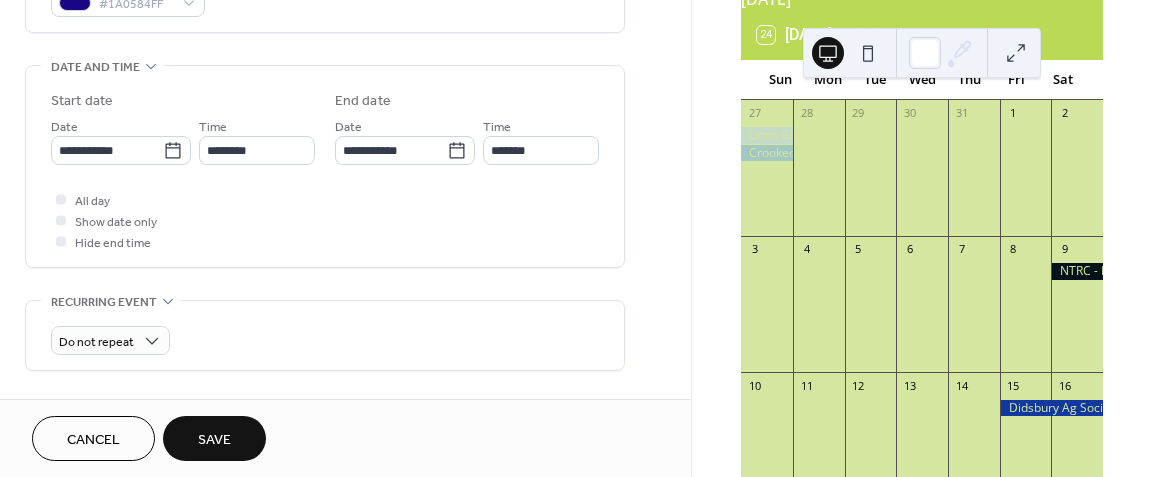 click on "Save" at bounding box center (214, 440) 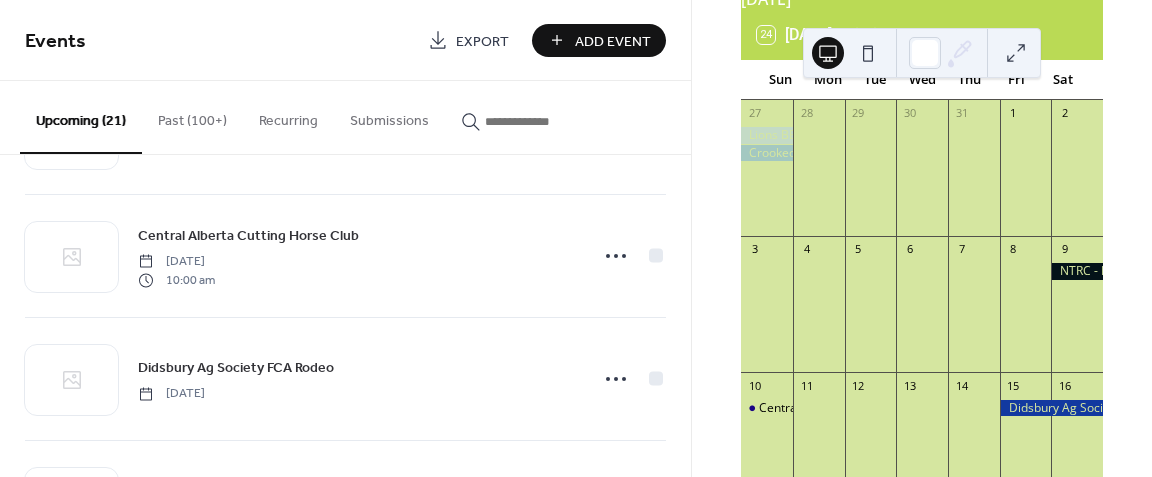 scroll, scrollTop: 342, scrollLeft: 0, axis: vertical 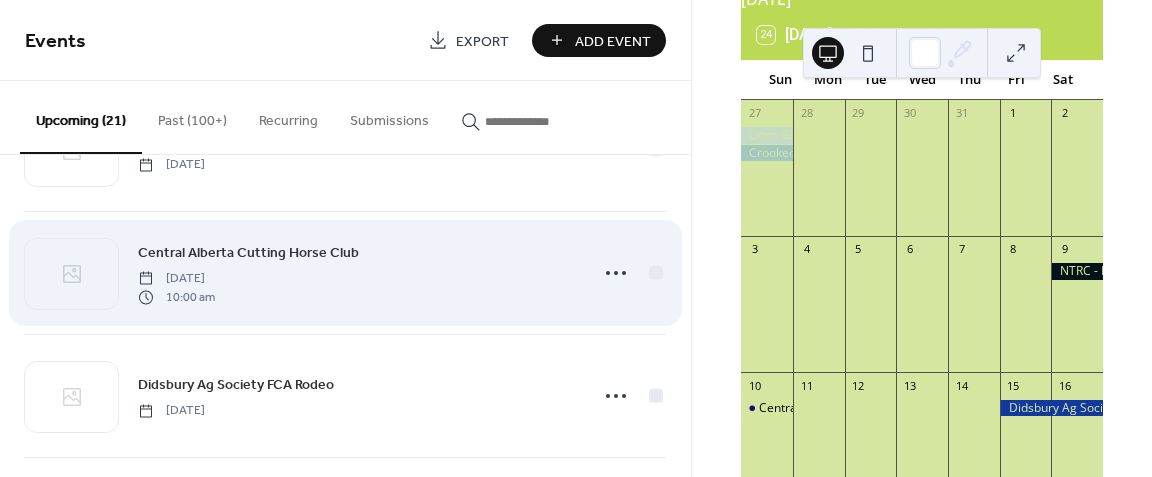 click on "Central Alberta Cutting Horse Club" at bounding box center [248, 253] 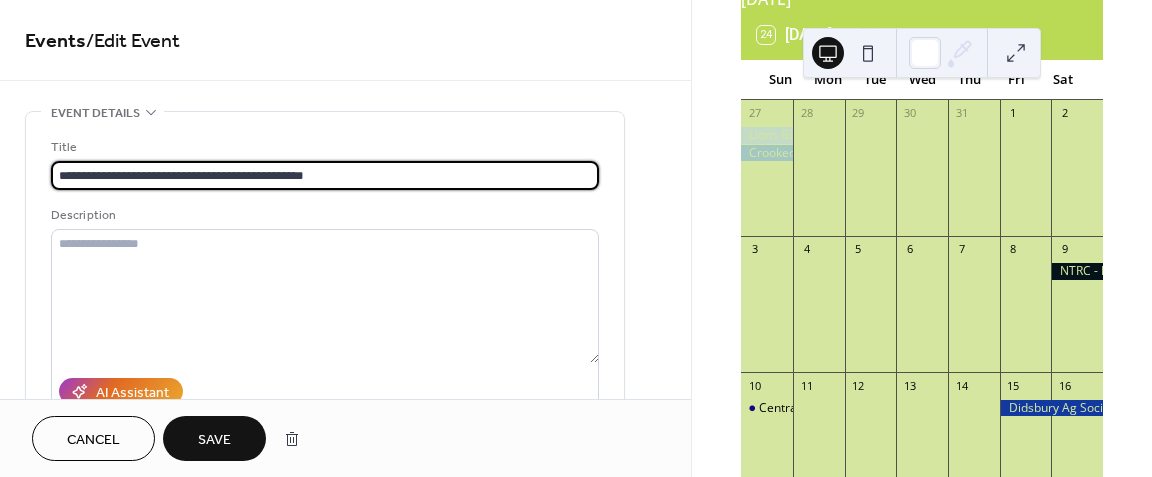 type on "**********" 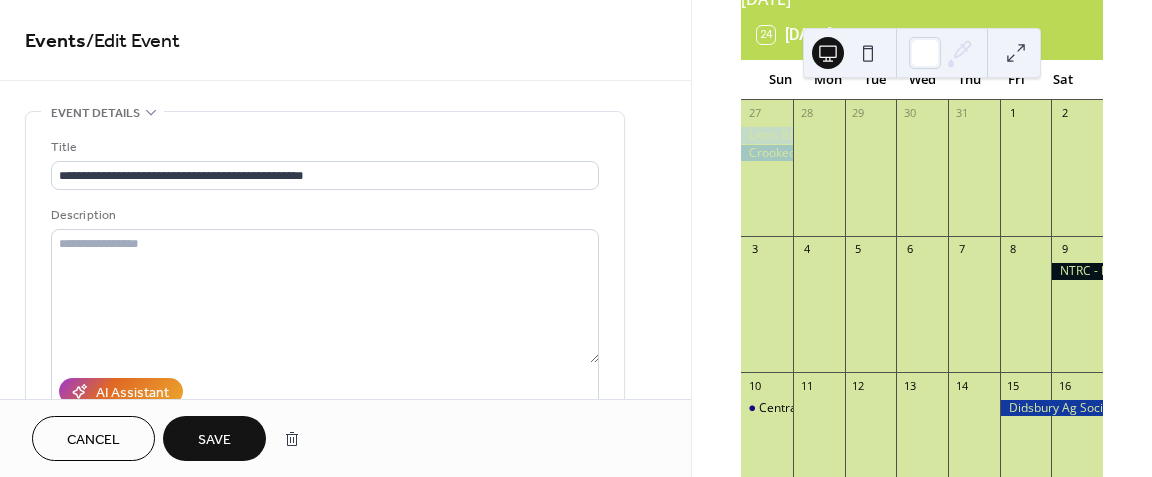 click on "Save" at bounding box center [214, 438] 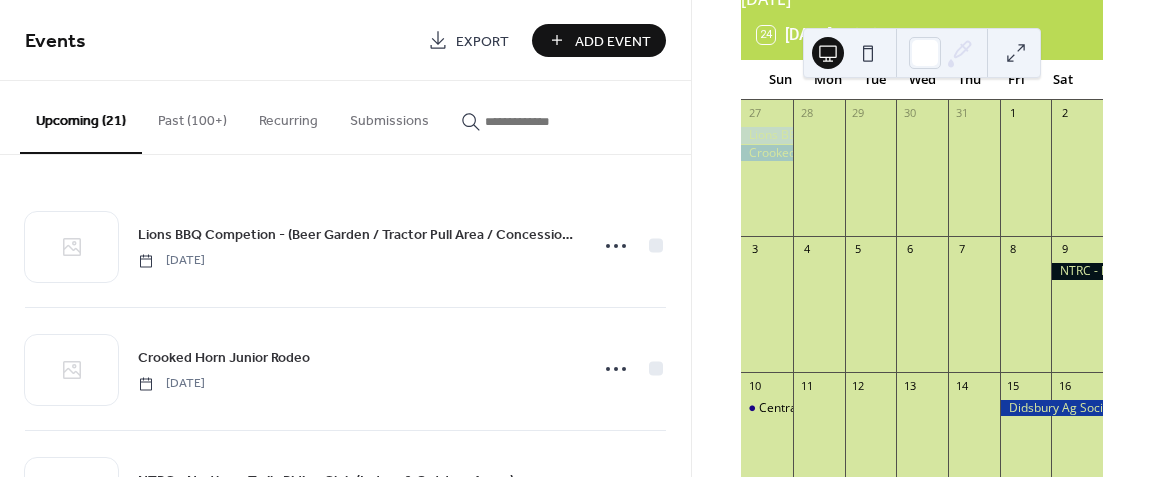 click on "[DATE] 24 [DATE] Sun Mon Tue Wed Thu Fri Sat 27 28 29 30 31 1 2 3 4 5 6 7 8 9 10 [GEOGRAPHIC_DATA] ([GEOGRAPHIC_DATA]) 11 12 13 14 15 16 [GEOGRAPHIC_DATA] ([GEOGRAPHIC_DATA]) 18 19 20 21 22 23 24 25 26 27 28 29 30 31 1 2 3 4 5 6" at bounding box center (922, 238) 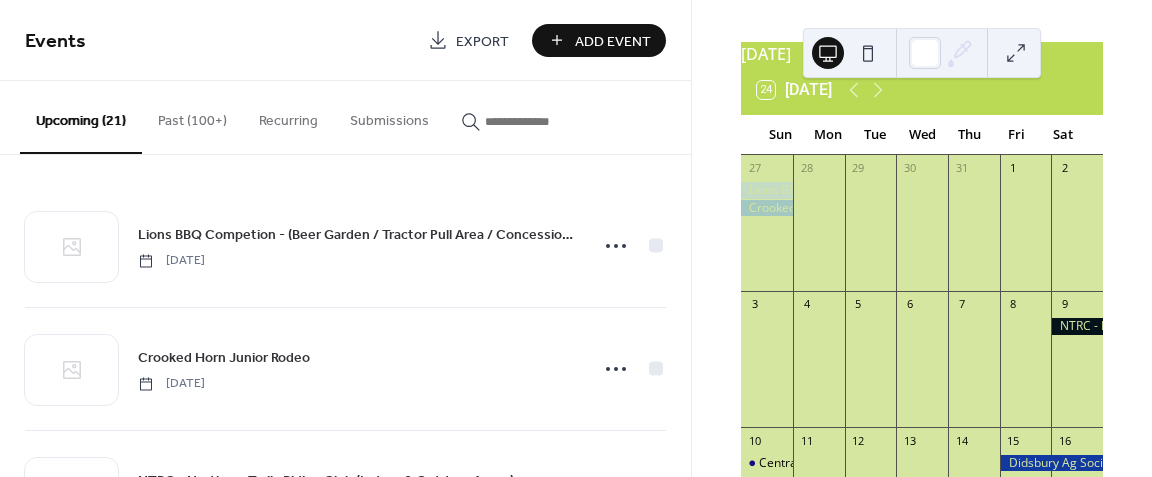 scroll, scrollTop: 0, scrollLeft: 0, axis: both 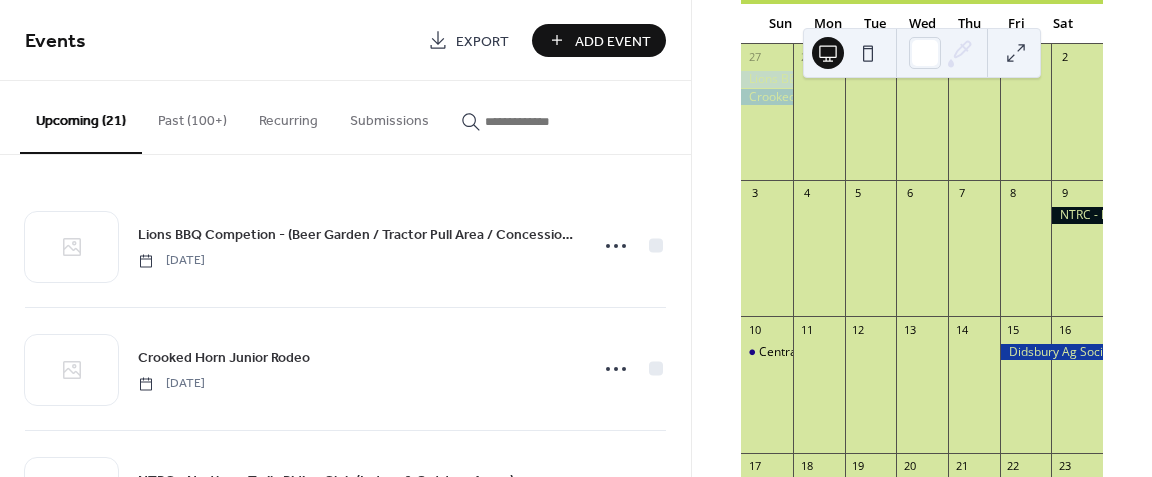 click on "[DATE] 24 [DATE] Sun Mon Tue Wed Thu Fri Sat 27 28 29 30 31 1 2 3 4 5 6 7 8 9 10 [GEOGRAPHIC_DATA] ([GEOGRAPHIC_DATA]) 11 12 13 14 15 16 [GEOGRAPHIC_DATA] ([GEOGRAPHIC_DATA]) 18 19 20 21 22 23 24 25 26 27 28 29 30 31 1 2 3 4 5 6" at bounding box center (922, 238) 